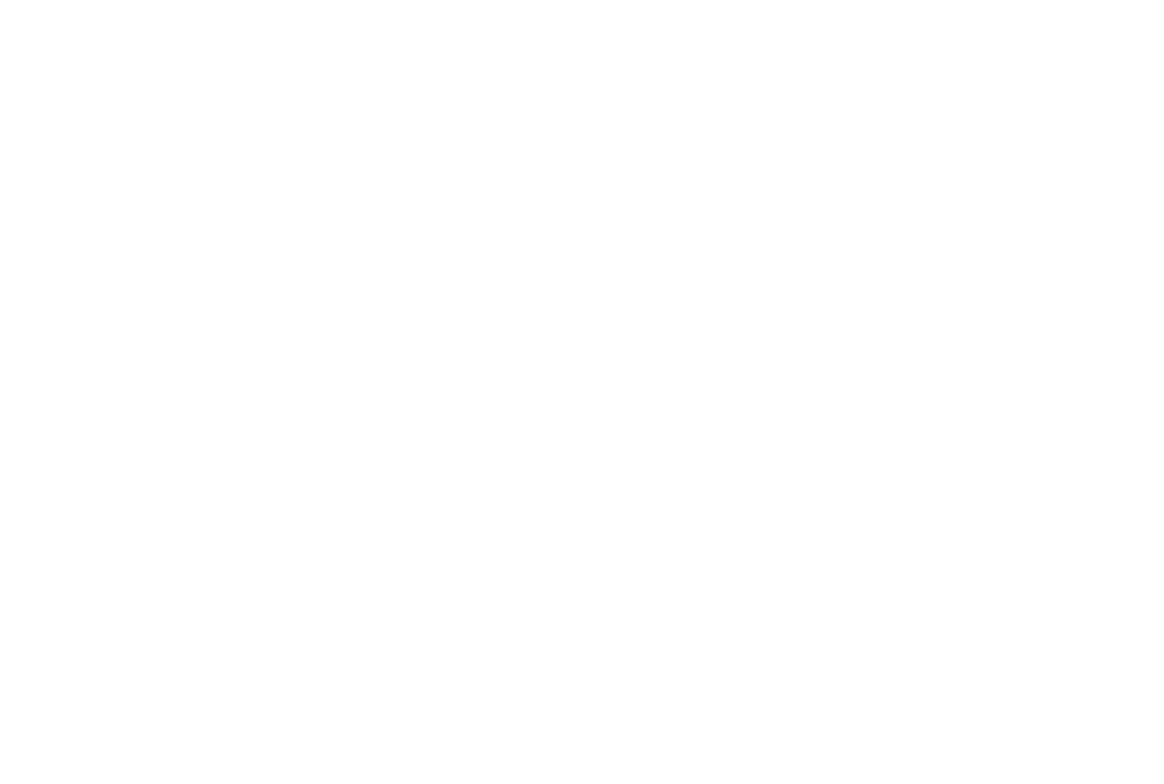 scroll, scrollTop: 0, scrollLeft: 0, axis: both 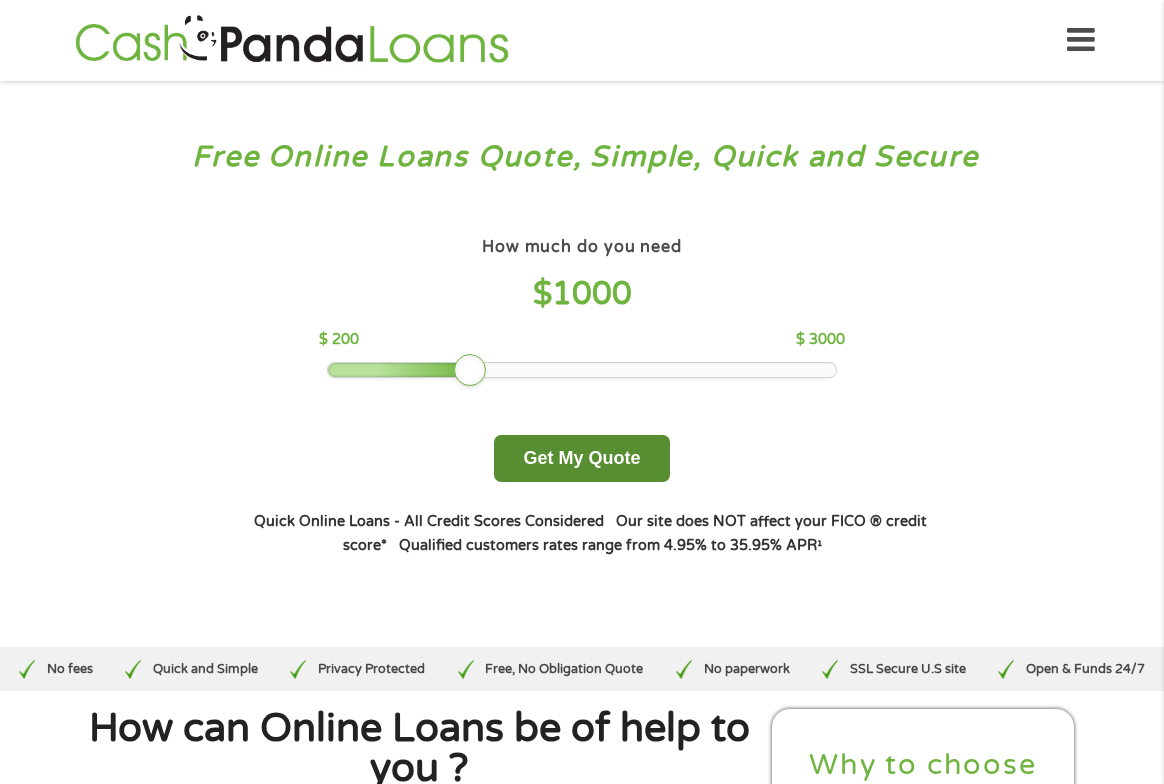 click on "Get My Quote" at bounding box center (581, 458) 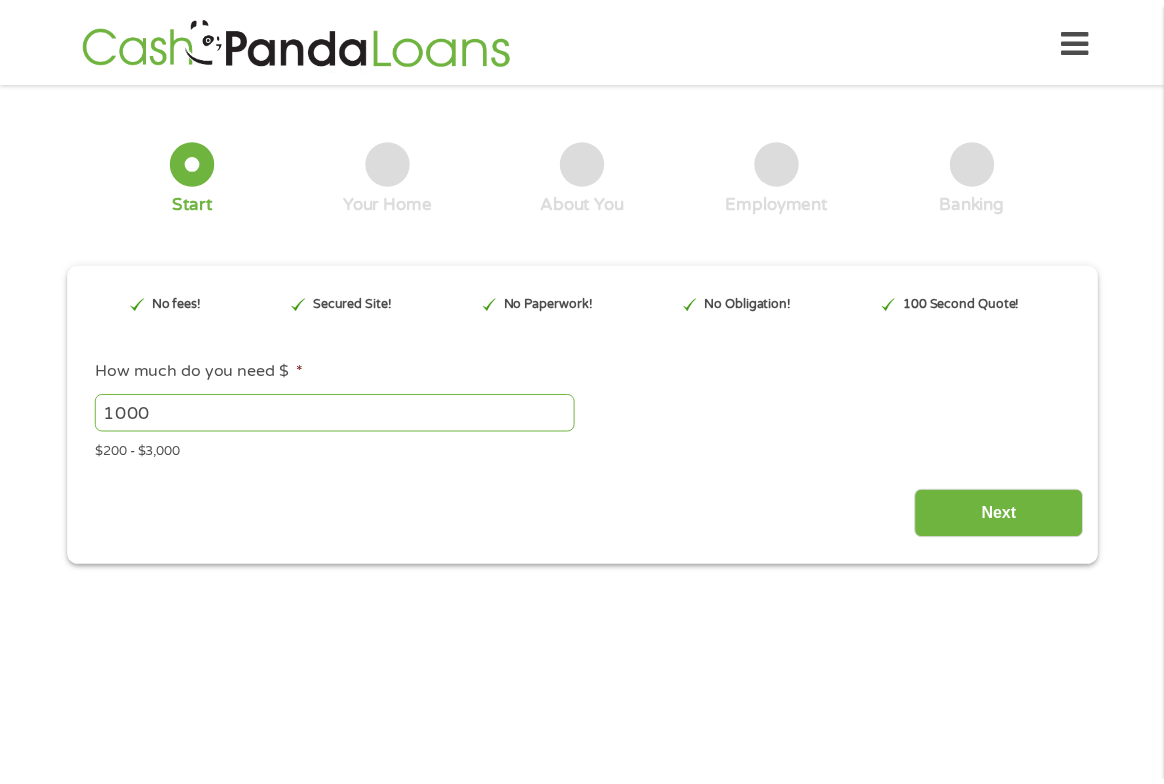 scroll, scrollTop: 0, scrollLeft: 0, axis: both 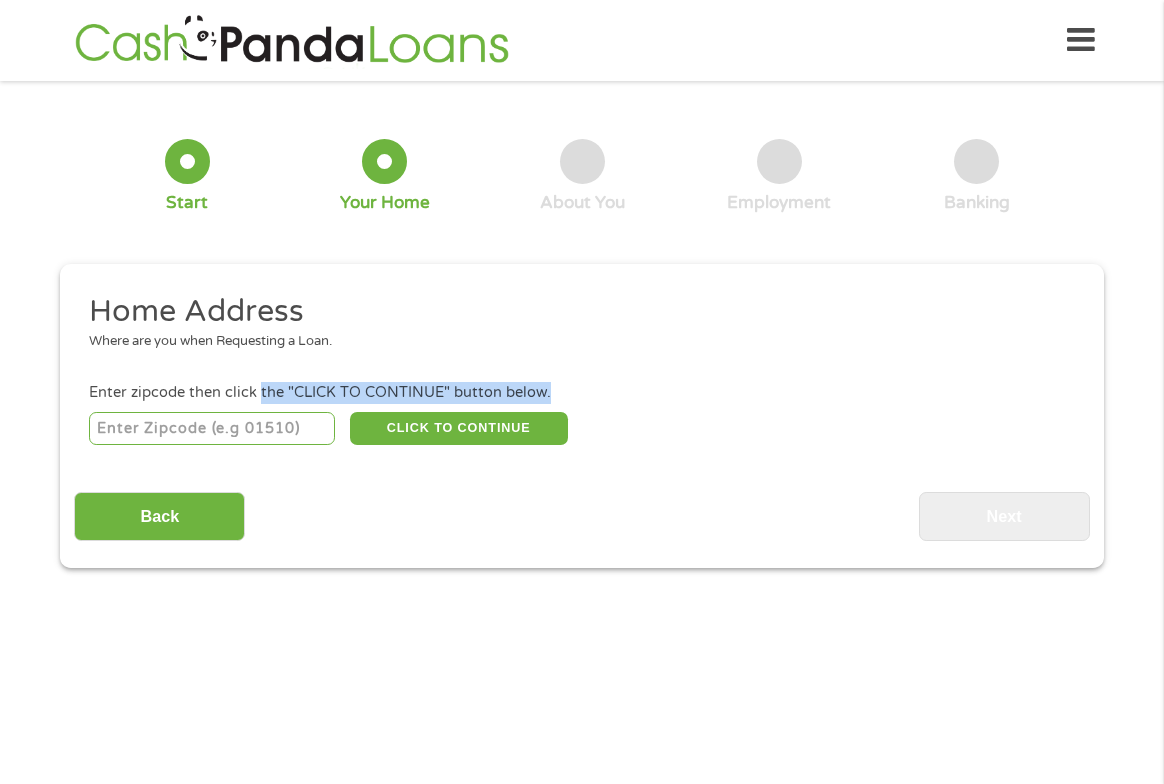drag, startPoint x: 128, startPoint y: 423, endPoint x: 66, endPoint y: 423, distance: 62 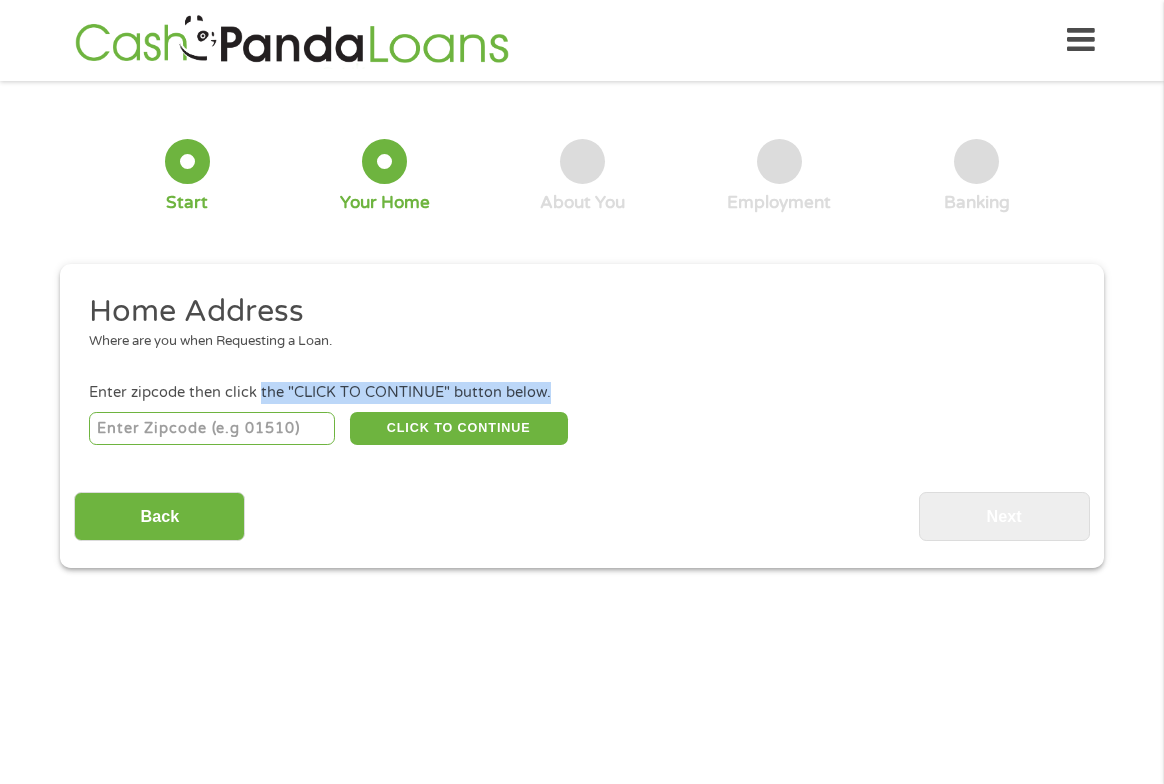 click on "This field is hidden when viewing the form gclid EAIaIQobChMI4tbQrY70jgMV93J_AB1SiA1KEAAYAyABEgLglfD_BwE This field is hidden when viewing the form Referrer https://www.cashpandaloans.com/online-loans/ This field is hidden when viewing the form Source adwords This field is hidden when viewing the form Campaign 22747246762 This field is hidden when viewing the form Medium adwords This field is hidden when viewing the form adgroup 181722780453 This field is hidden when viewing the form creative 761512430325 This field is hidden when viewing the form position This field is hidden when viewing the form keyword instant approval direct deposit loans This field is hidden when viewing the form matchtype {term} This field is hidden when viewing the form device c This field is hidden when viewing the form network s This field is hidden when viewing the form email quality score
No fees!
Secured Site!
No Paperwork!" at bounding box center (582, 416) 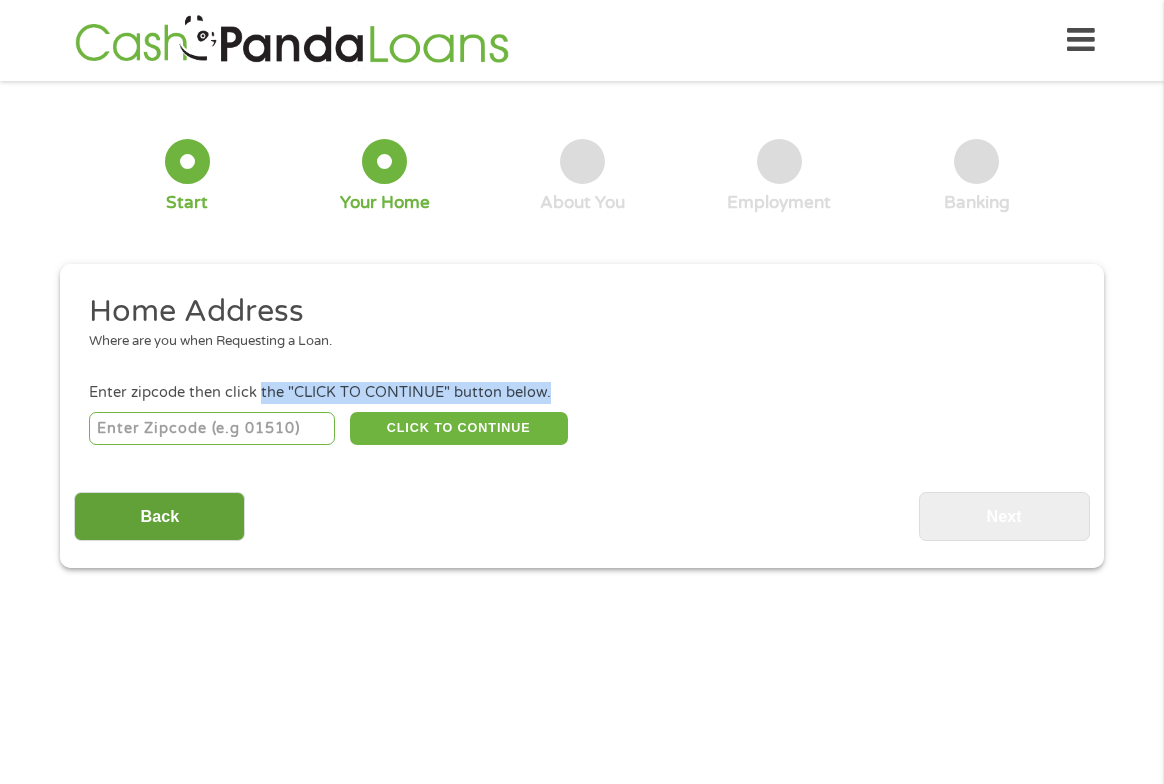 drag, startPoint x: 66, startPoint y: 423, endPoint x: 172, endPoint y: 527, distance: 148.49916 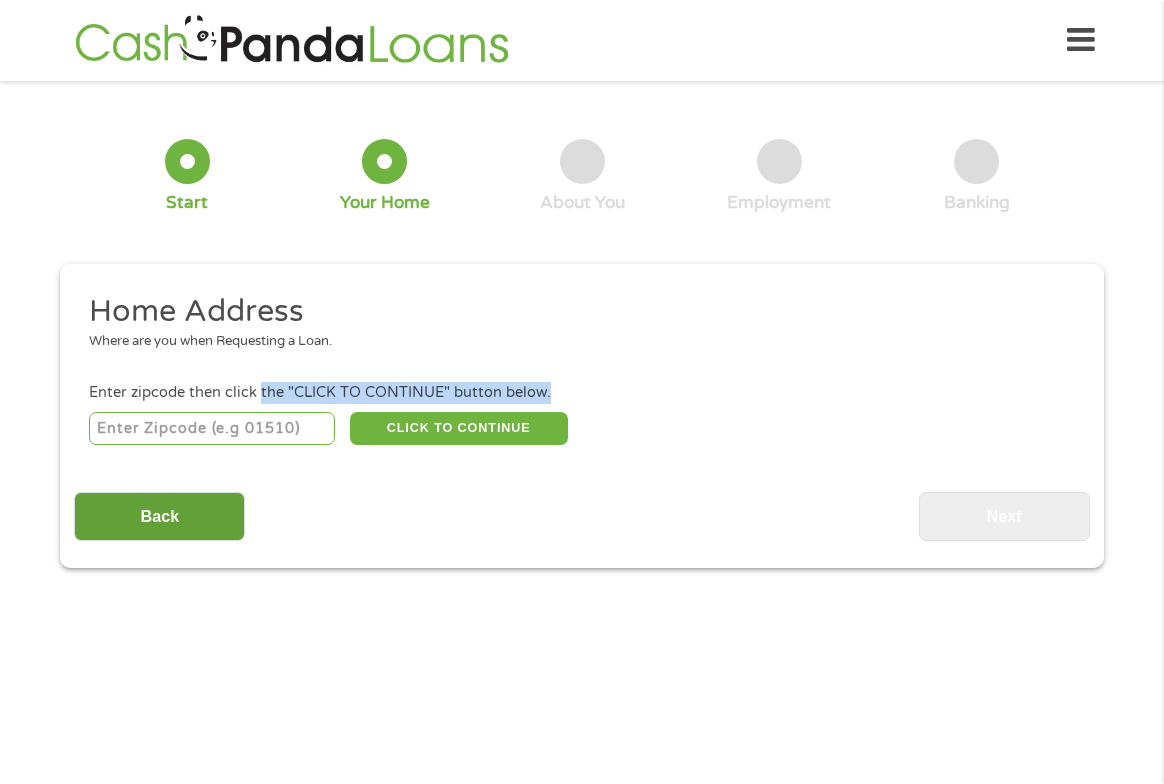 click on "Back" at bounding box center [159, 516] 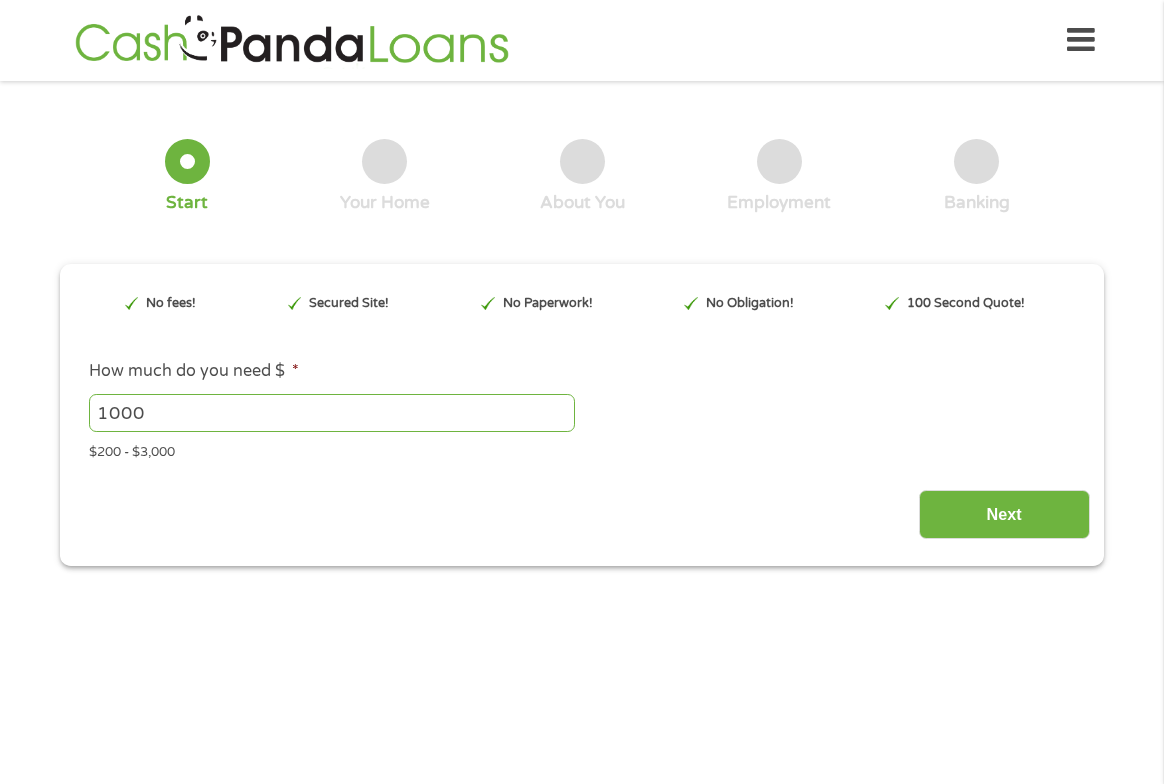 scroll, scrollTop: 8, scrollLeft: 8, axis: both 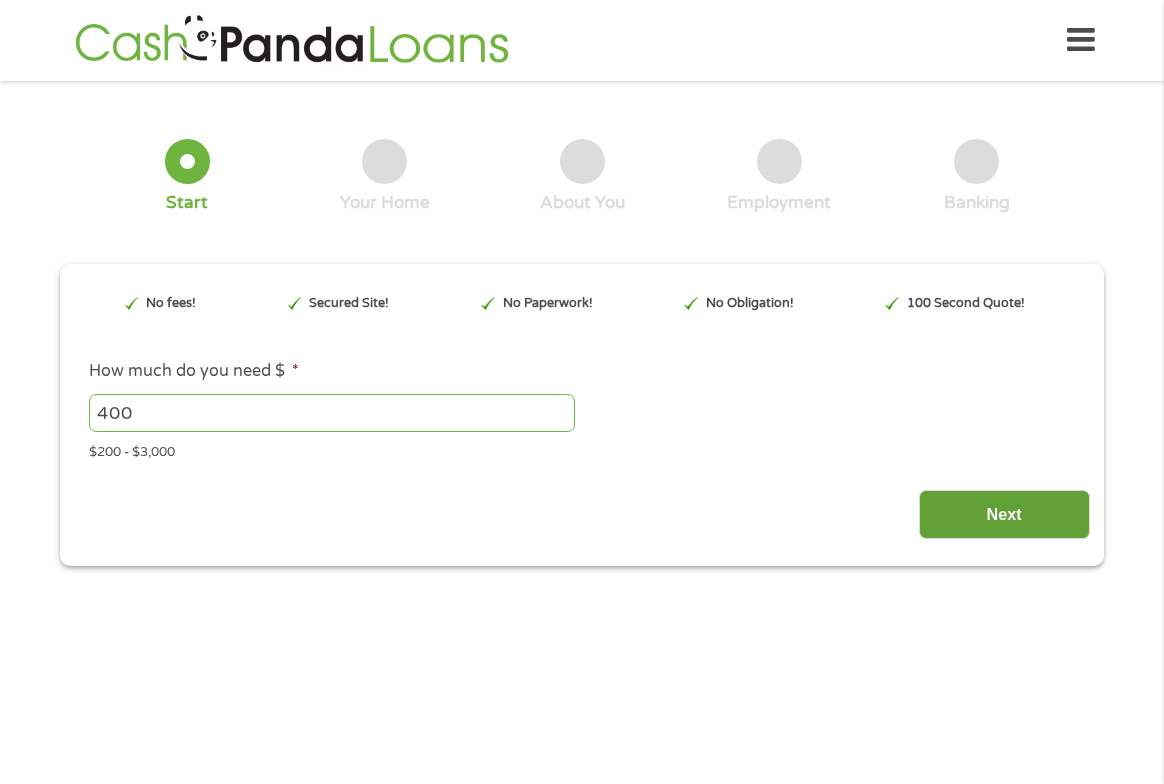 type on "400" 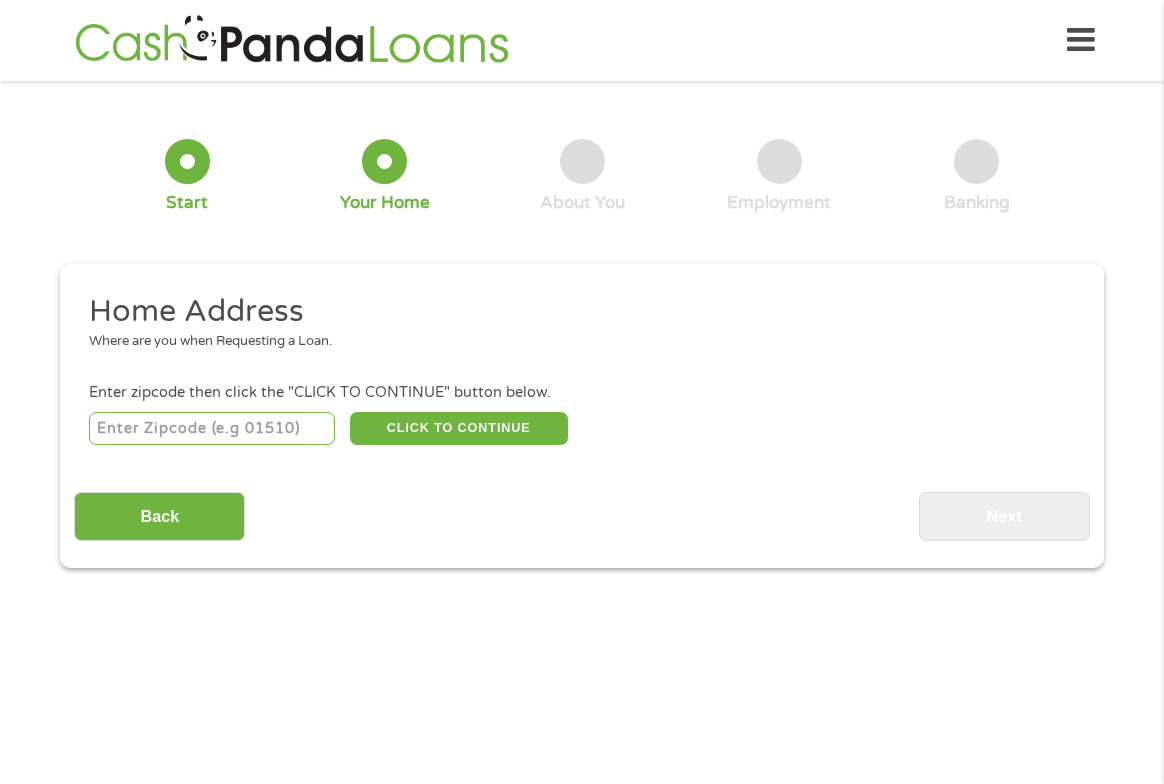 scroll, scrollTop: 8, scrollLeft: 8, axis: both 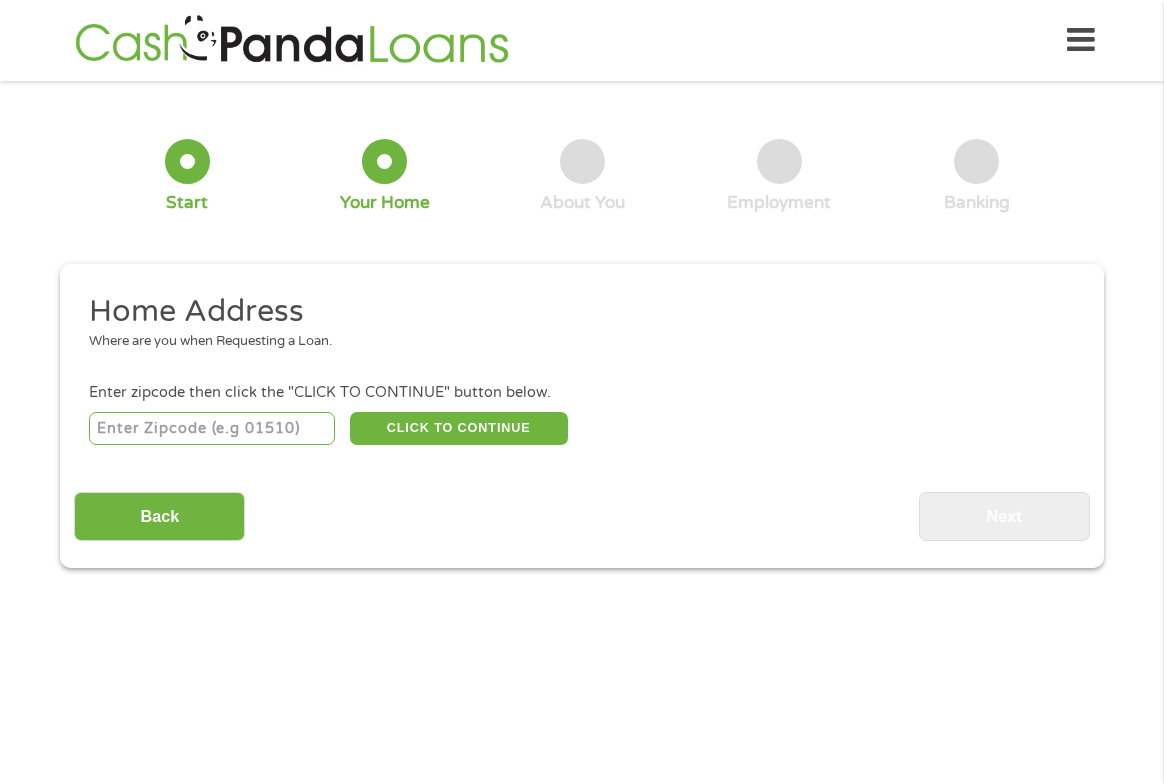 click at bounding box center (212, 429) 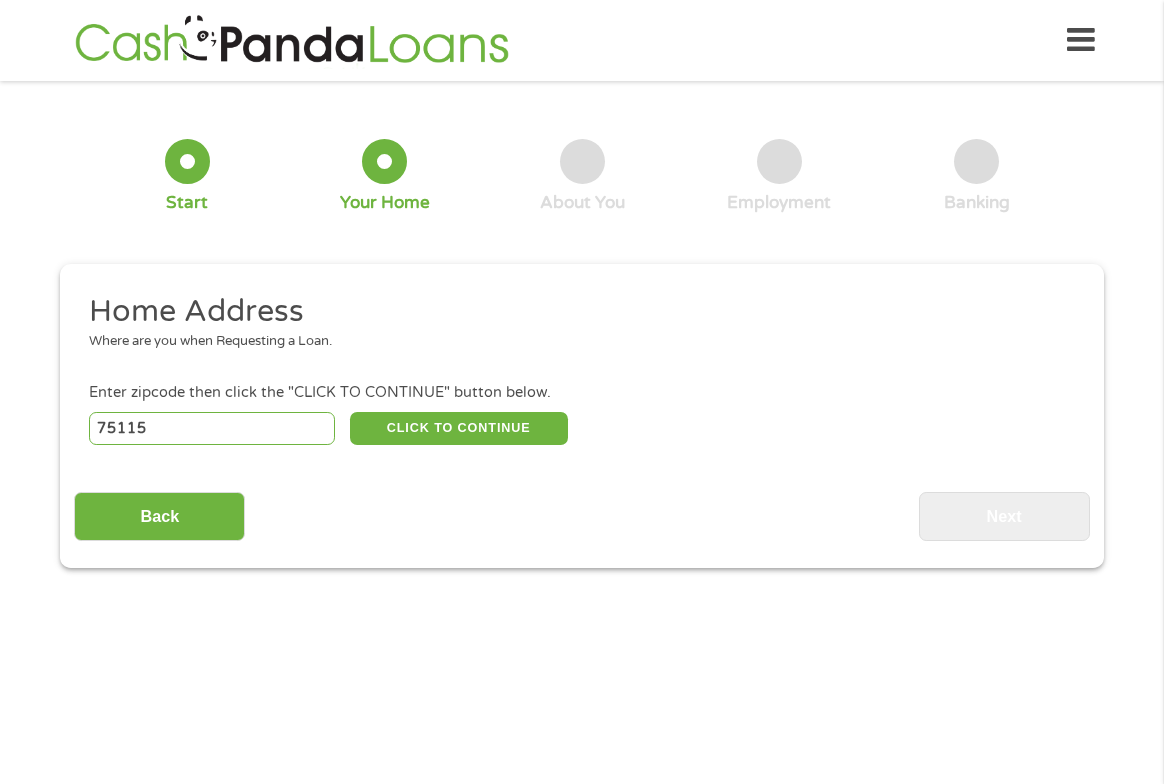 type on "75115" 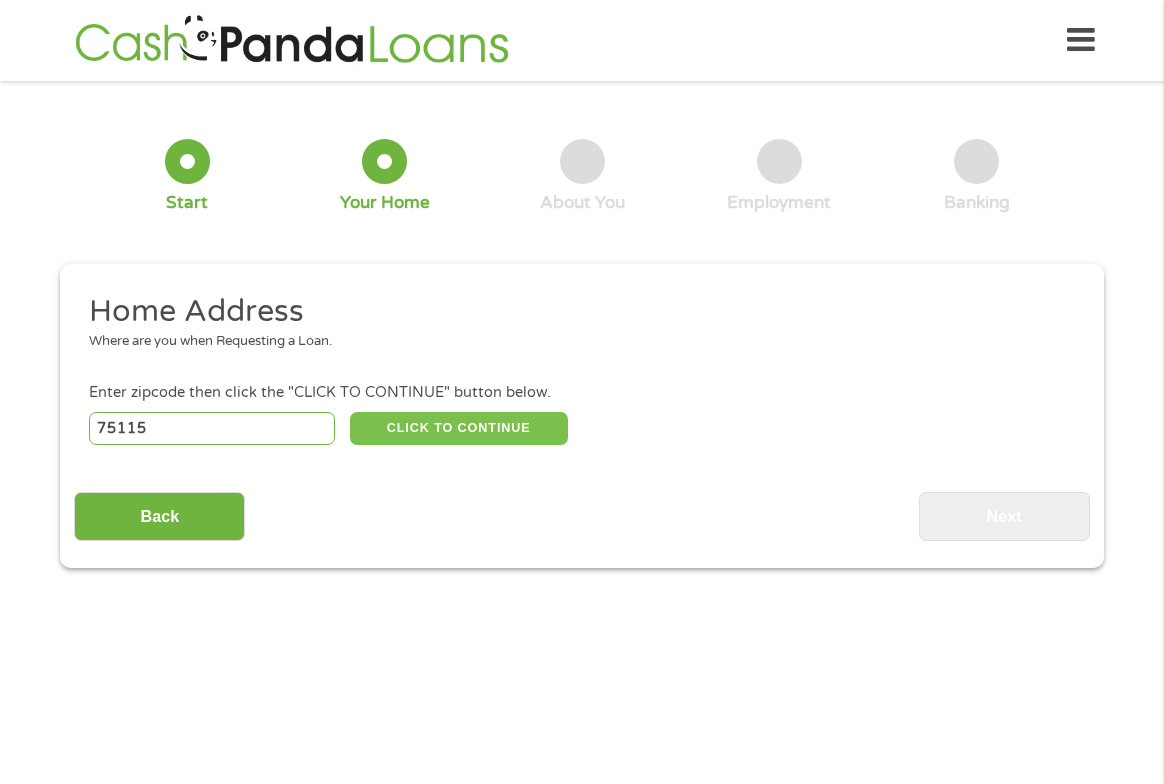 click on "CLICK TO CONTINUE" at bounding box center [459, 429] 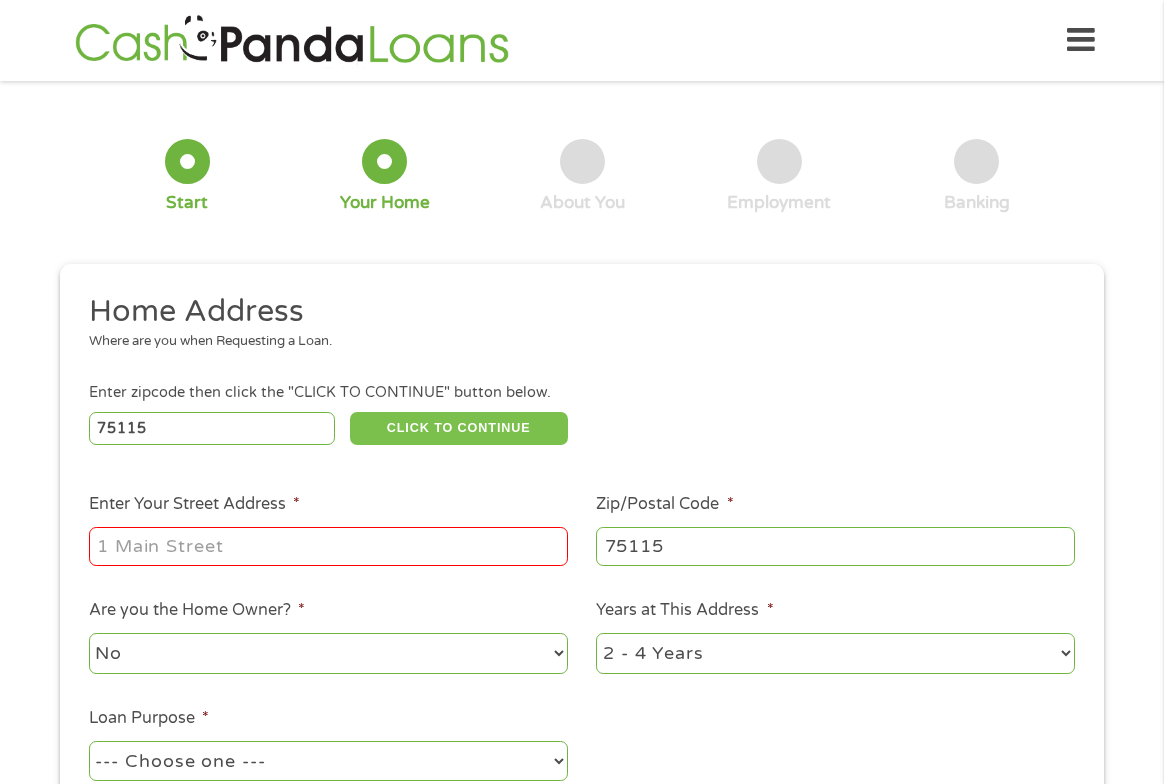 type 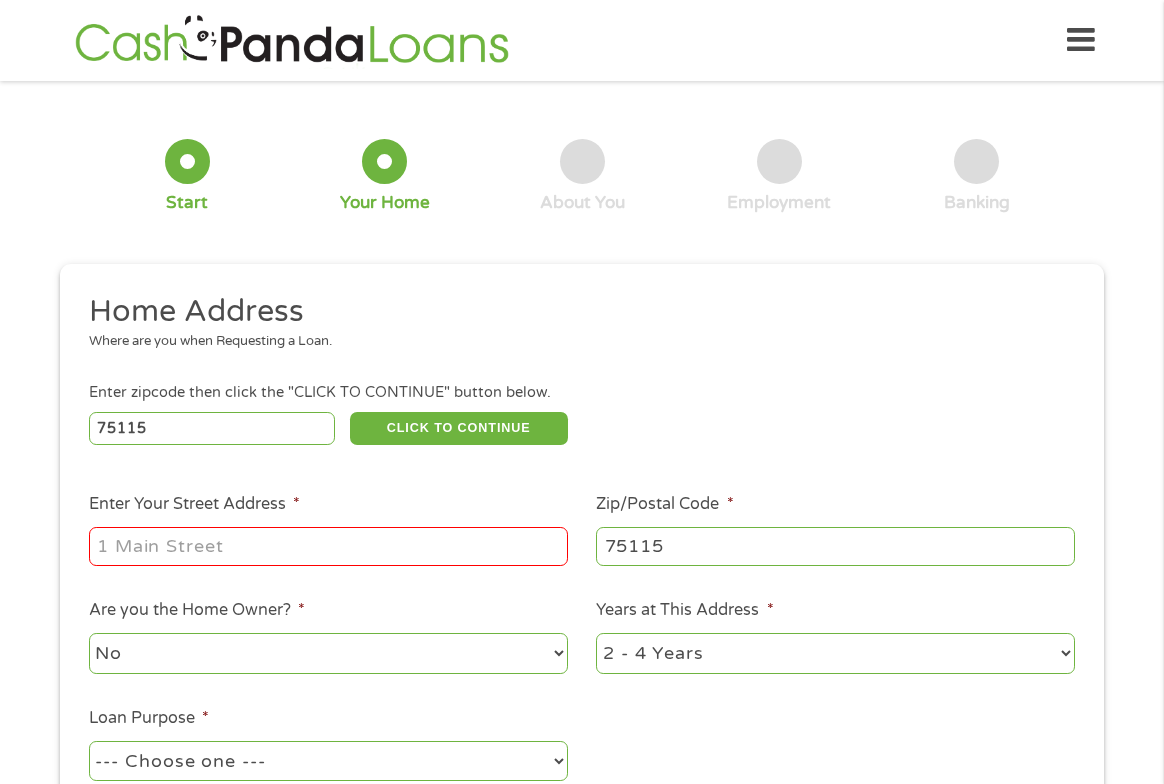 click on "Enter Your Street Address *" at bounding box center (328, 546) 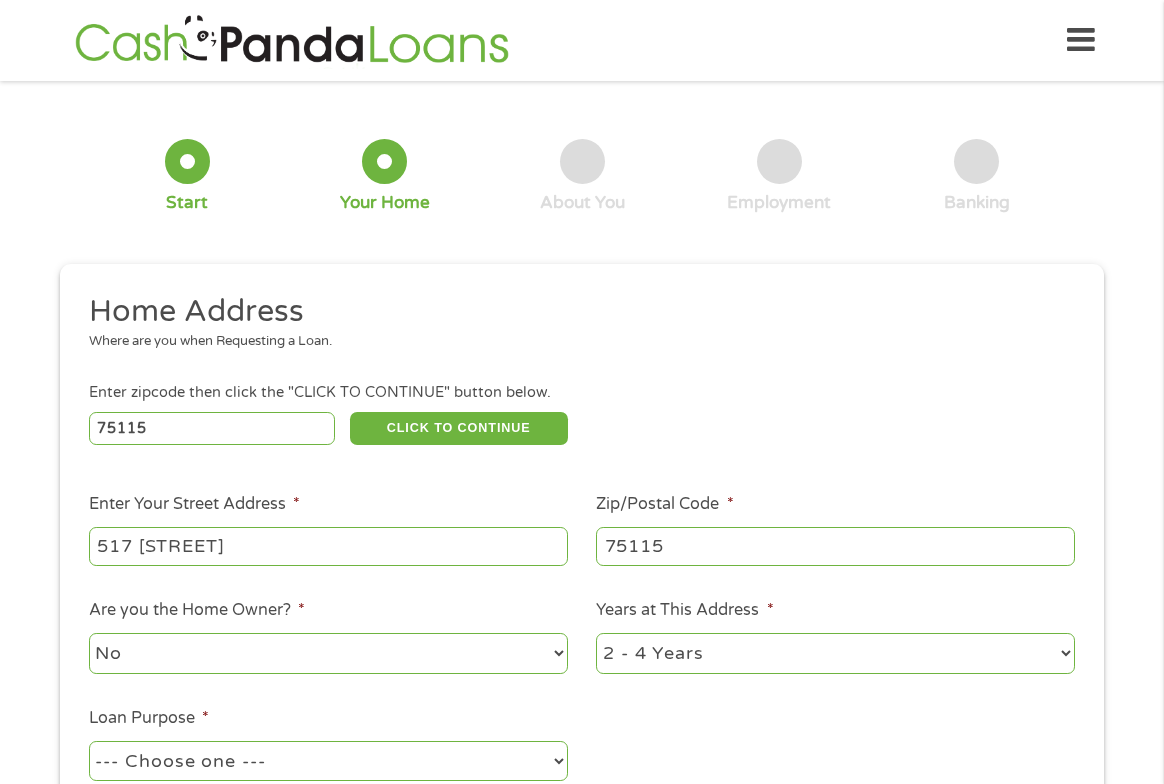 type on "517 [STREET]" 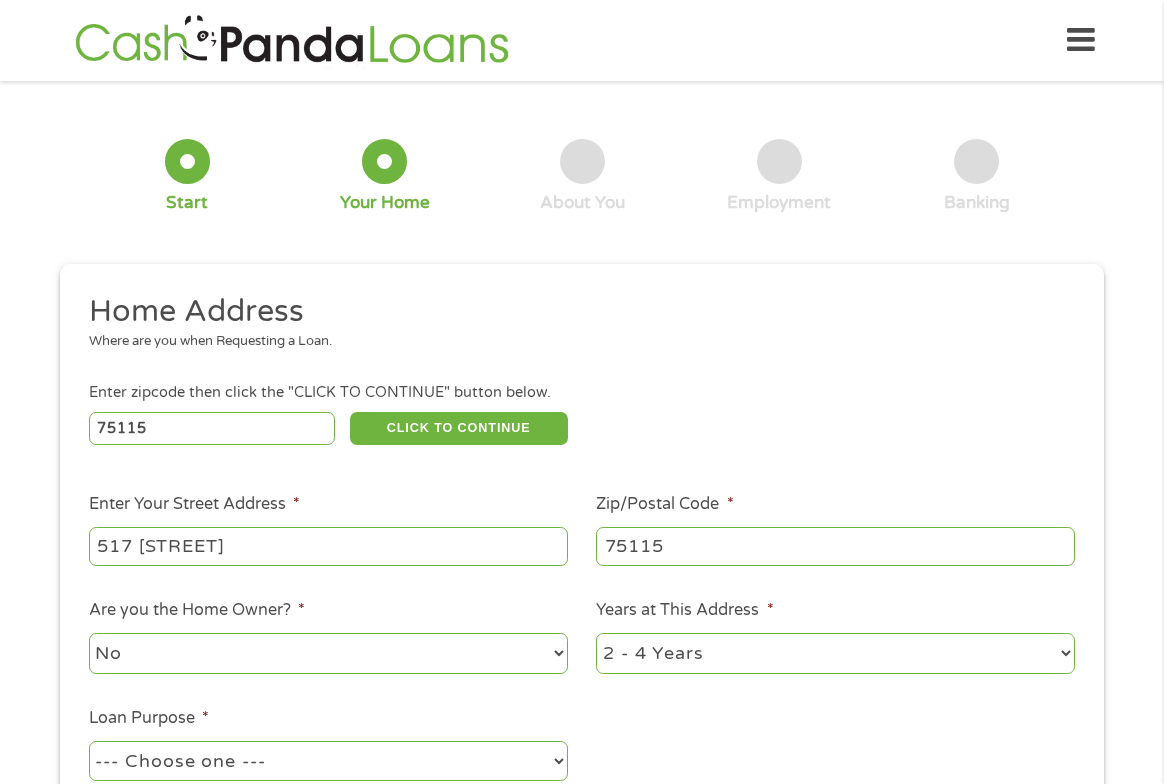 select on "paybills" 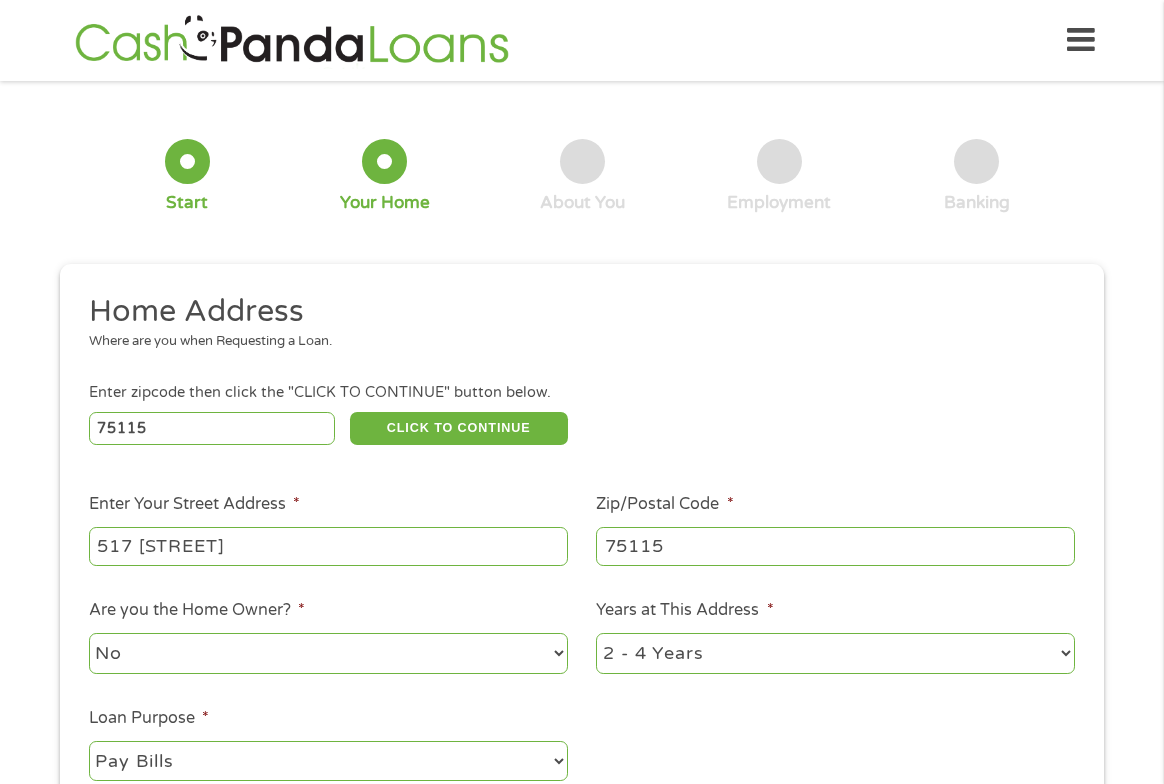 scroll, scrollTop: 486, scrollLeft: 0, axis: vertical 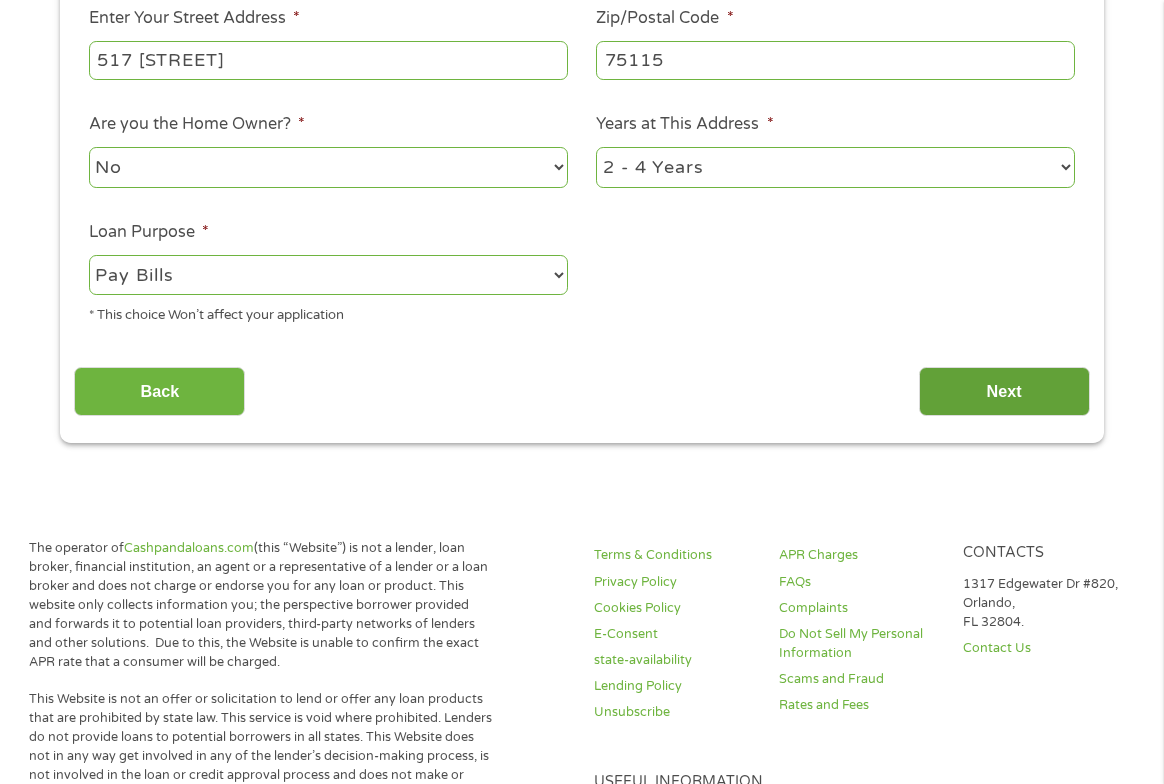 click on "Next" at bounding box center (1004, 391) 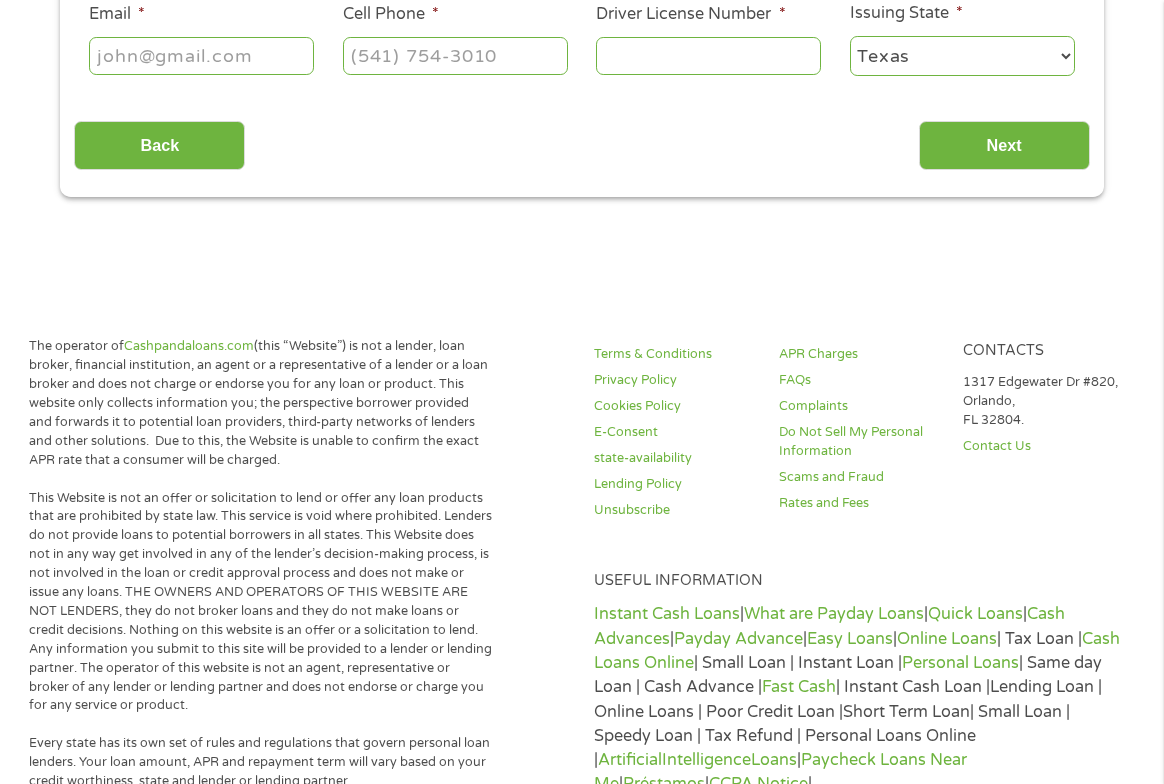 scroll, scrollTop: 0, scrollLeft: 0, axis: both 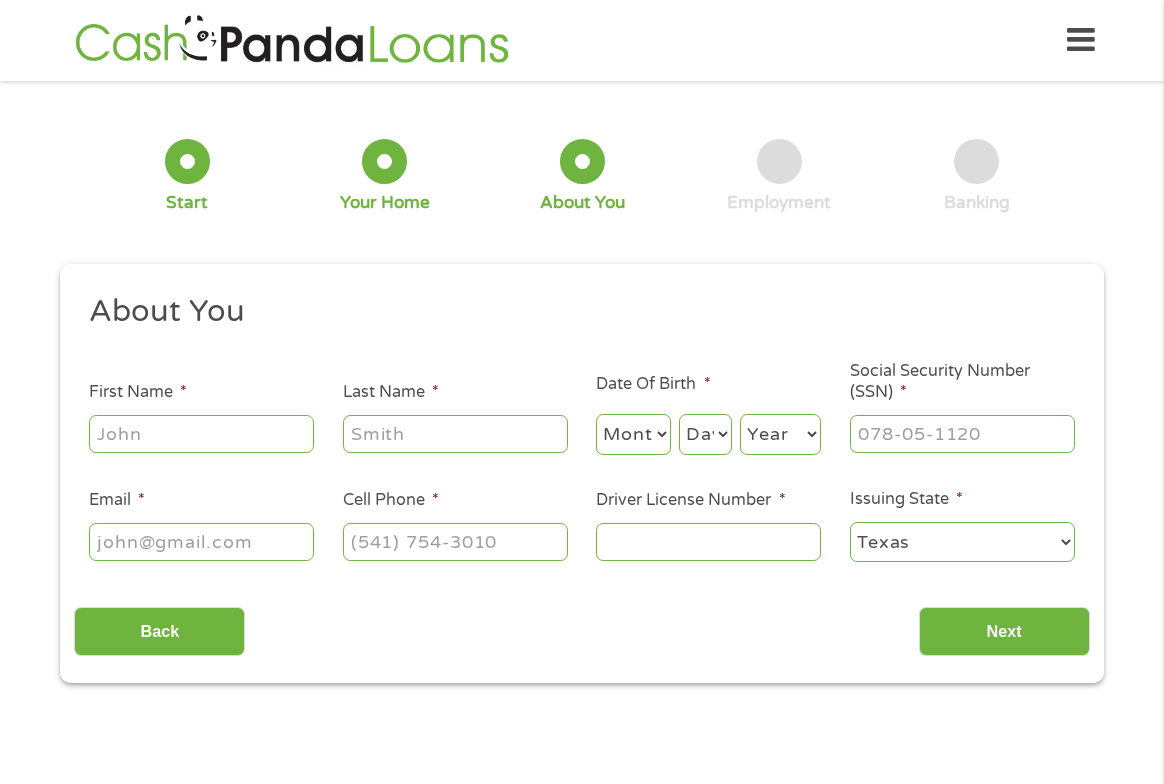 click on "First Name *" at bounding box center (201, 434) 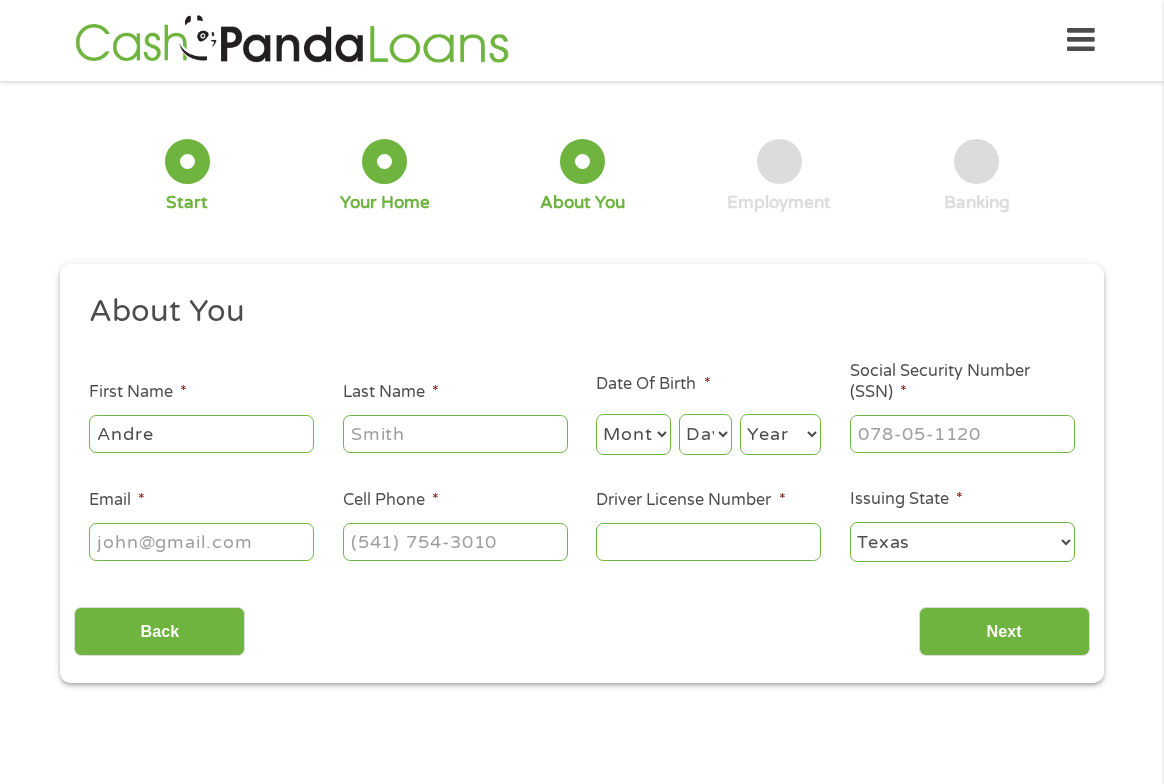 type on "Andre" 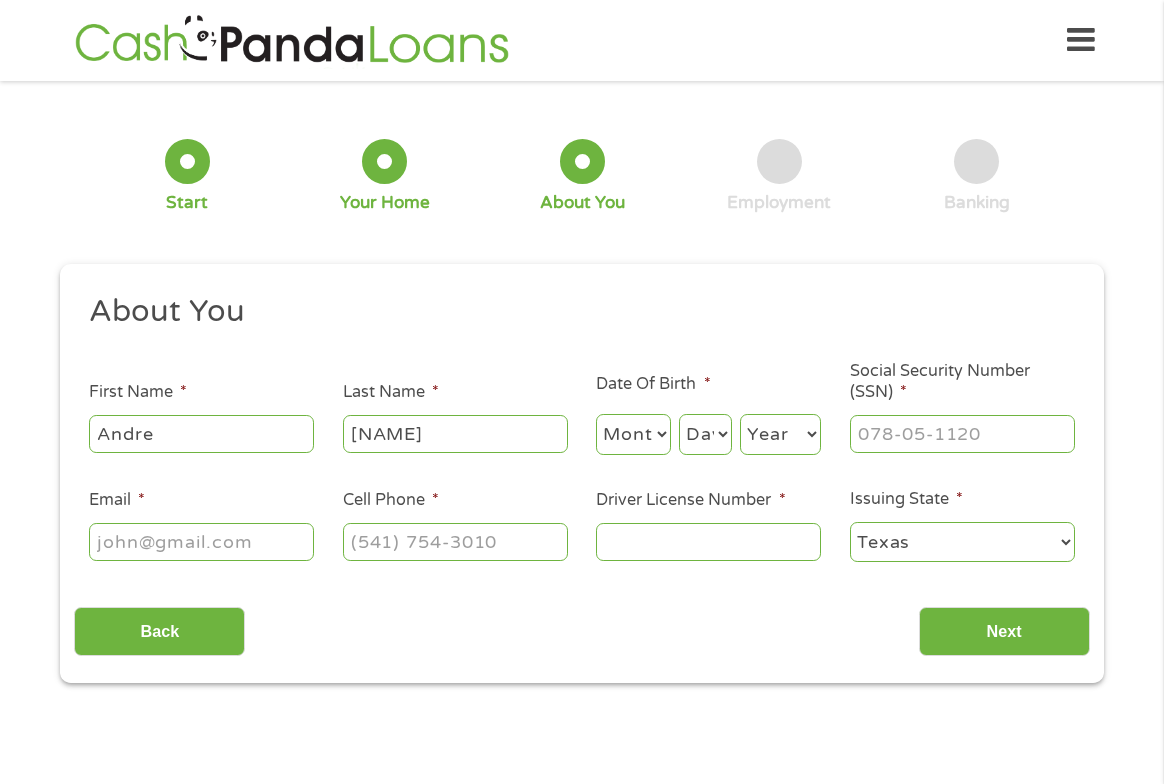 type on "[NAME]" 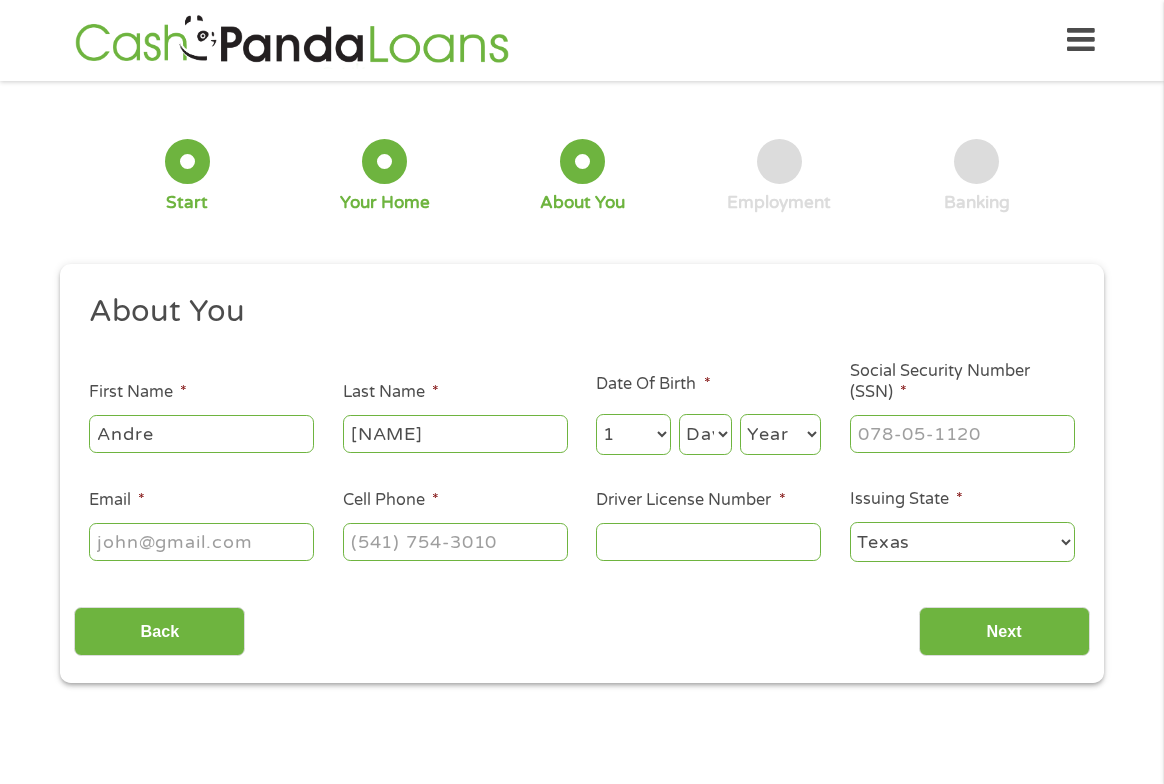 select on "2" 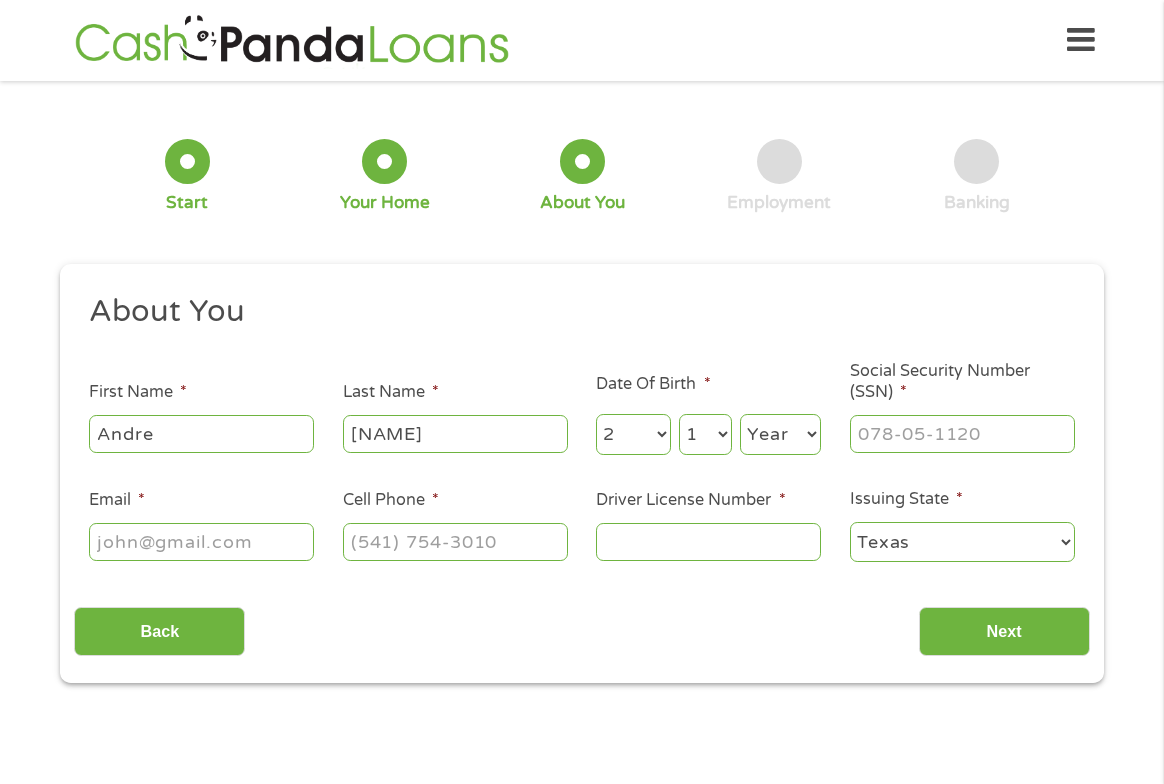 select on "2" 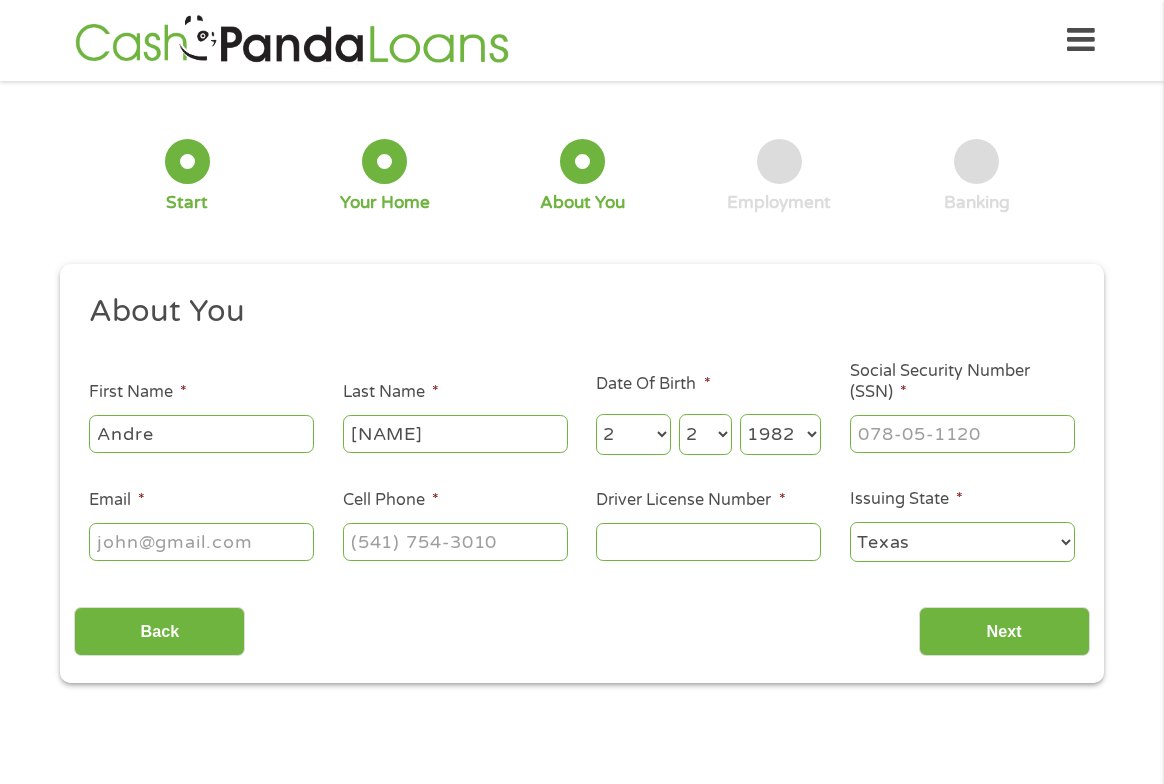 select on "1981" 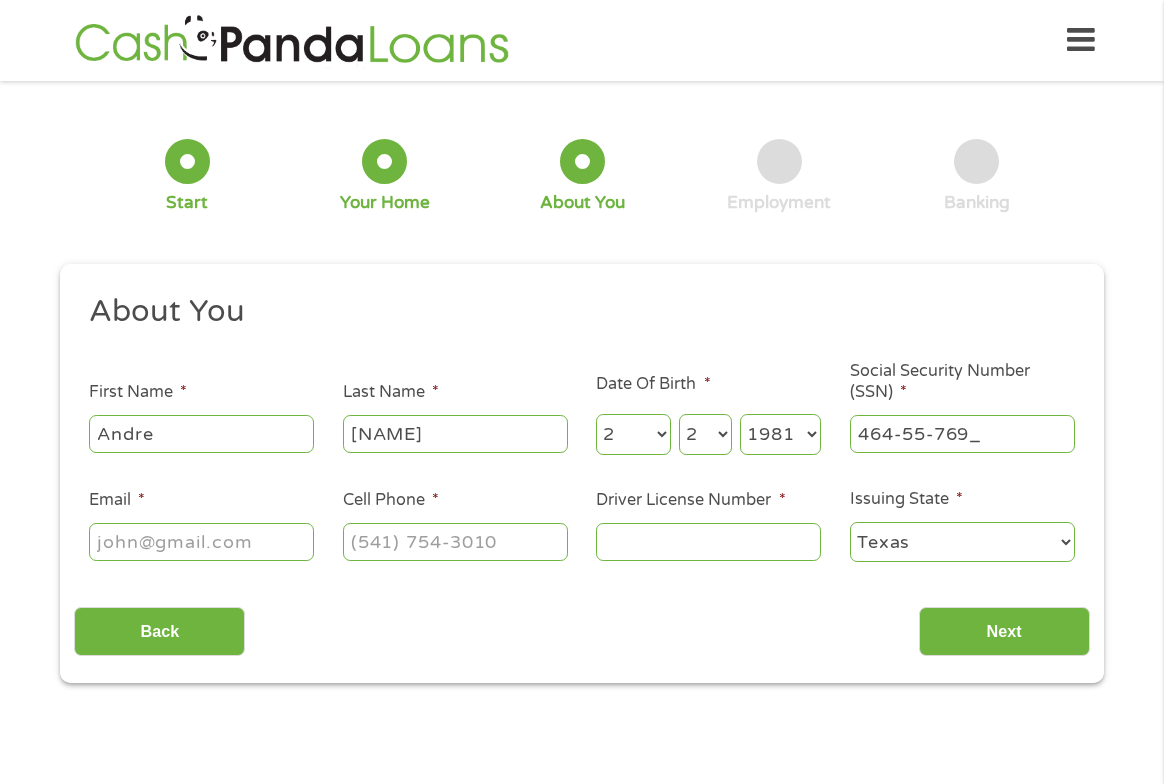 type on "464-55-7691" 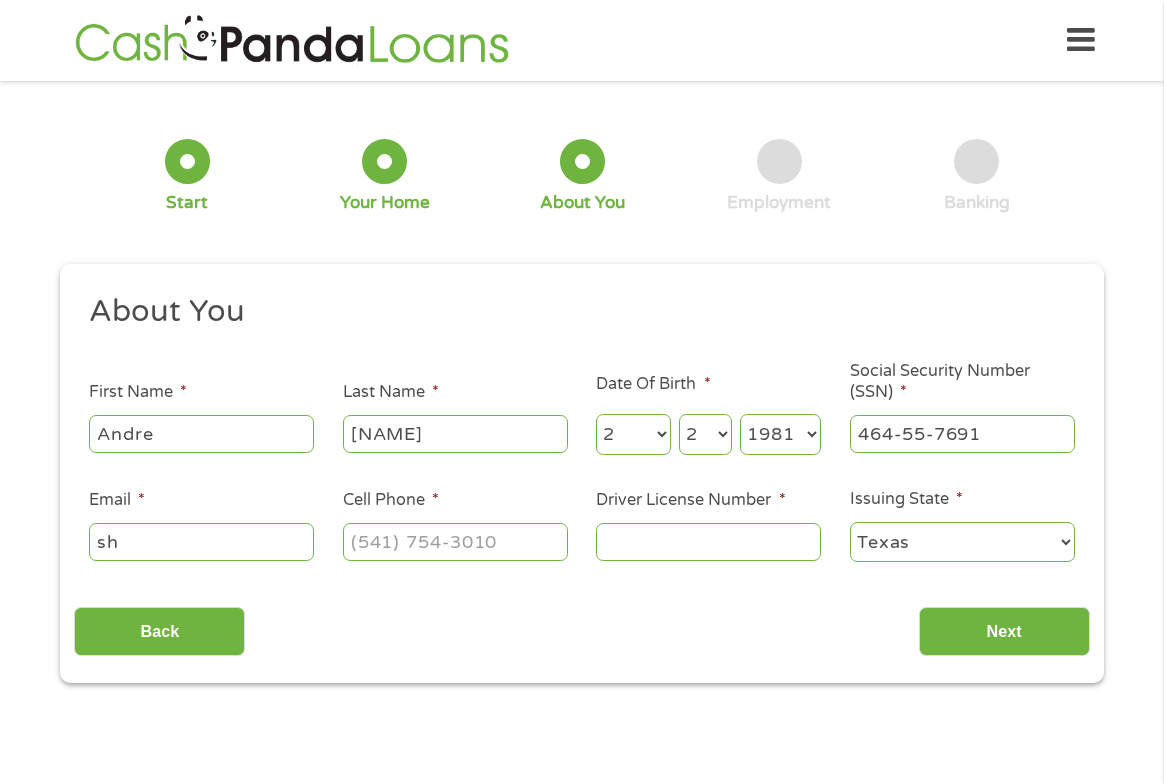 type on "shareese.pritchett_simpson@example.com" 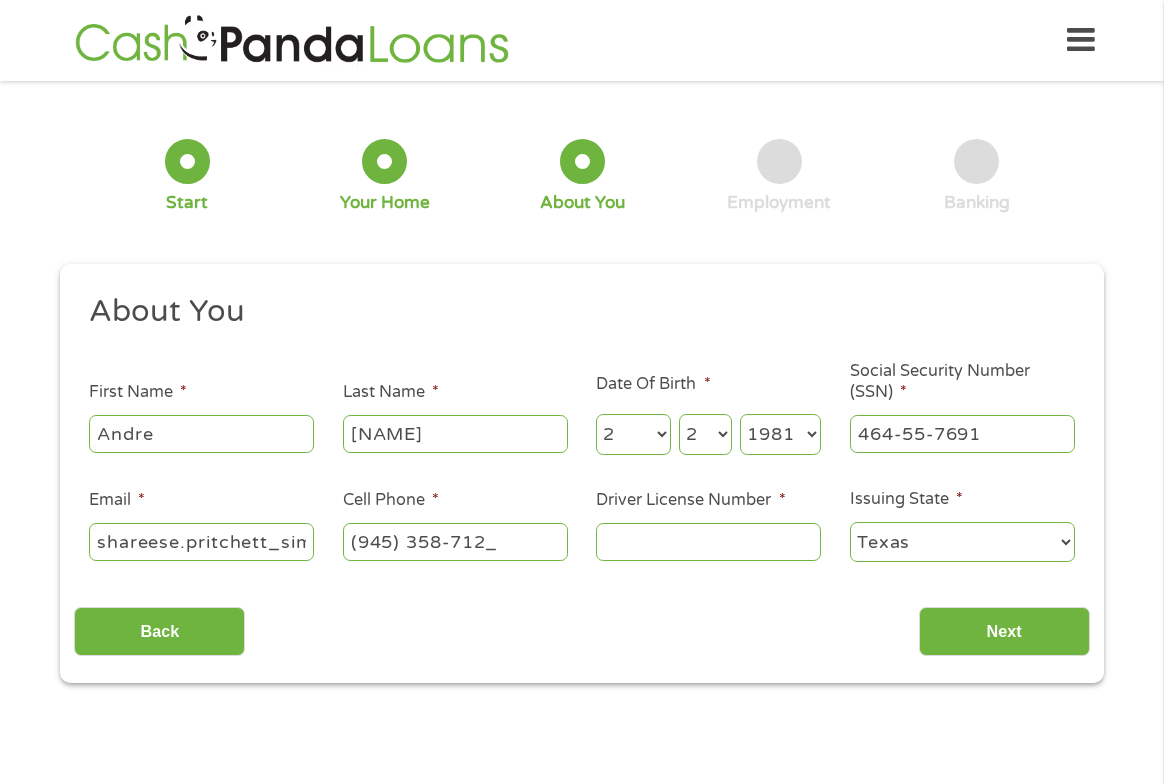 type on "(945) 358-7122" 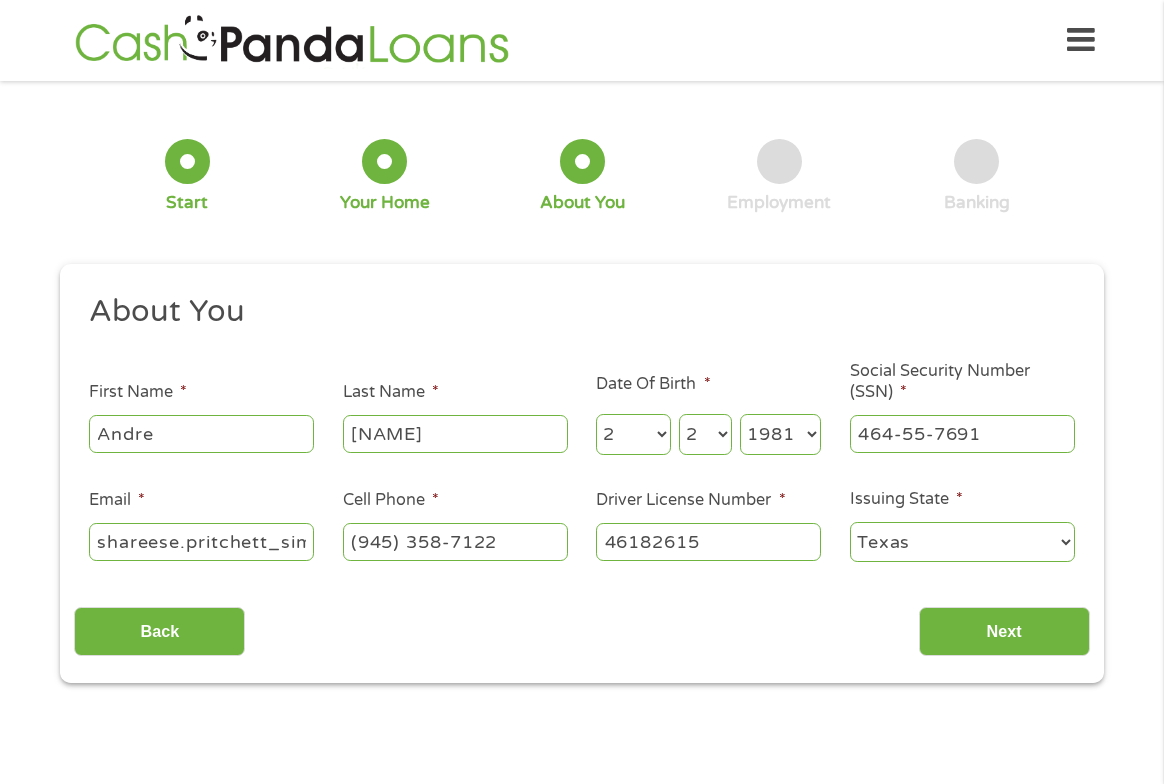 type on "46182615" 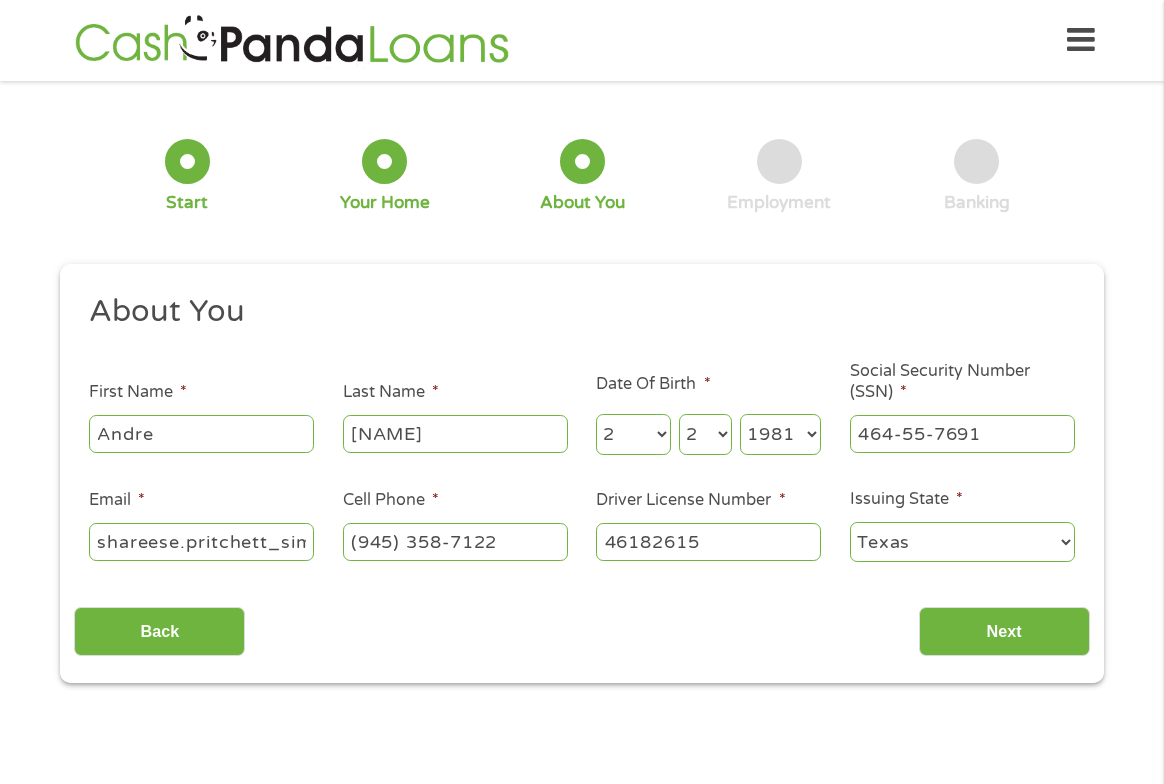 click on "Next" at bounding box center (1004, 631) 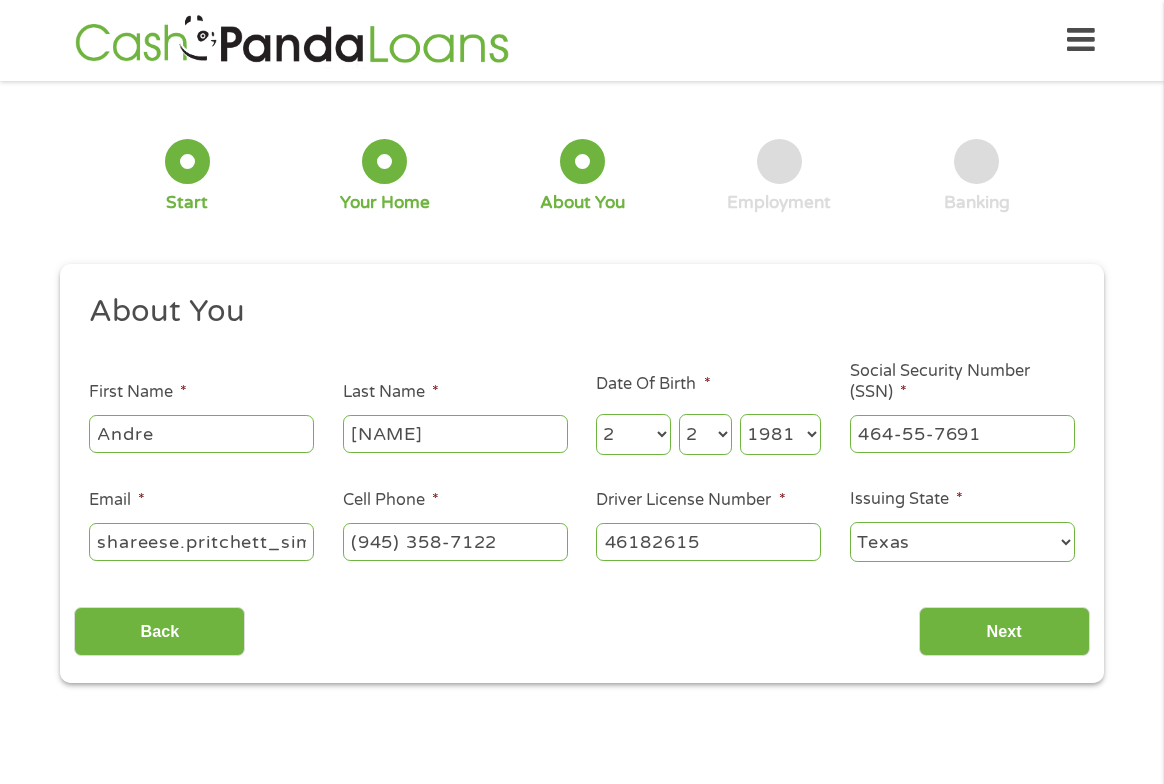 click on "Next" at bounding box center [1004, 631] 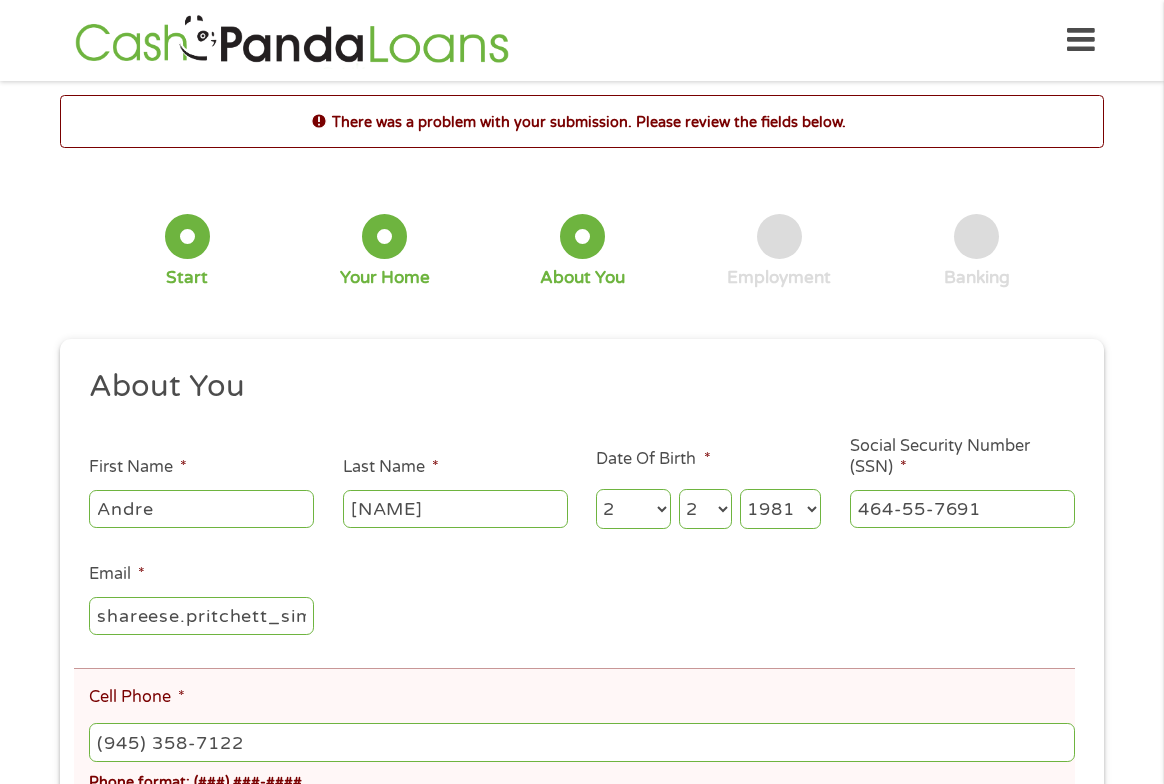 scroll, scrollTop: 8, scrollLeft: 8, axis: both 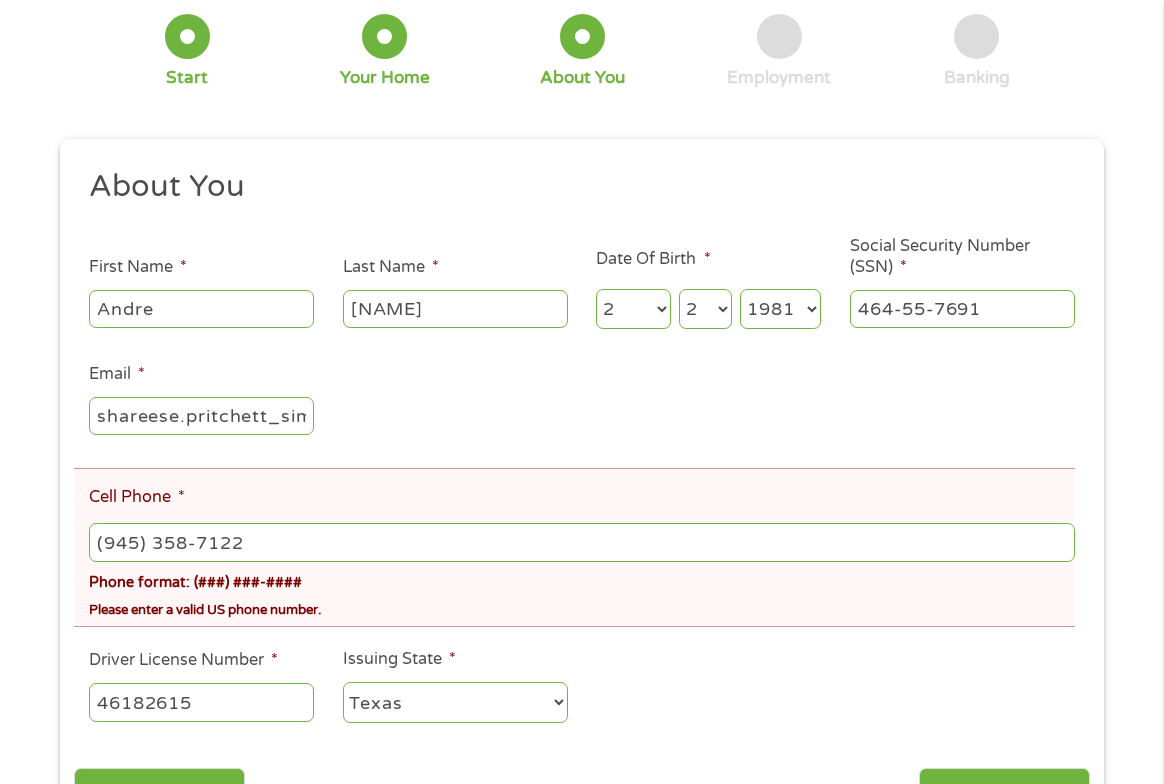 drag, startPoint x: -257, startPoint y: 496, endPoint x: -257, endPoint y: 508, distance: 12 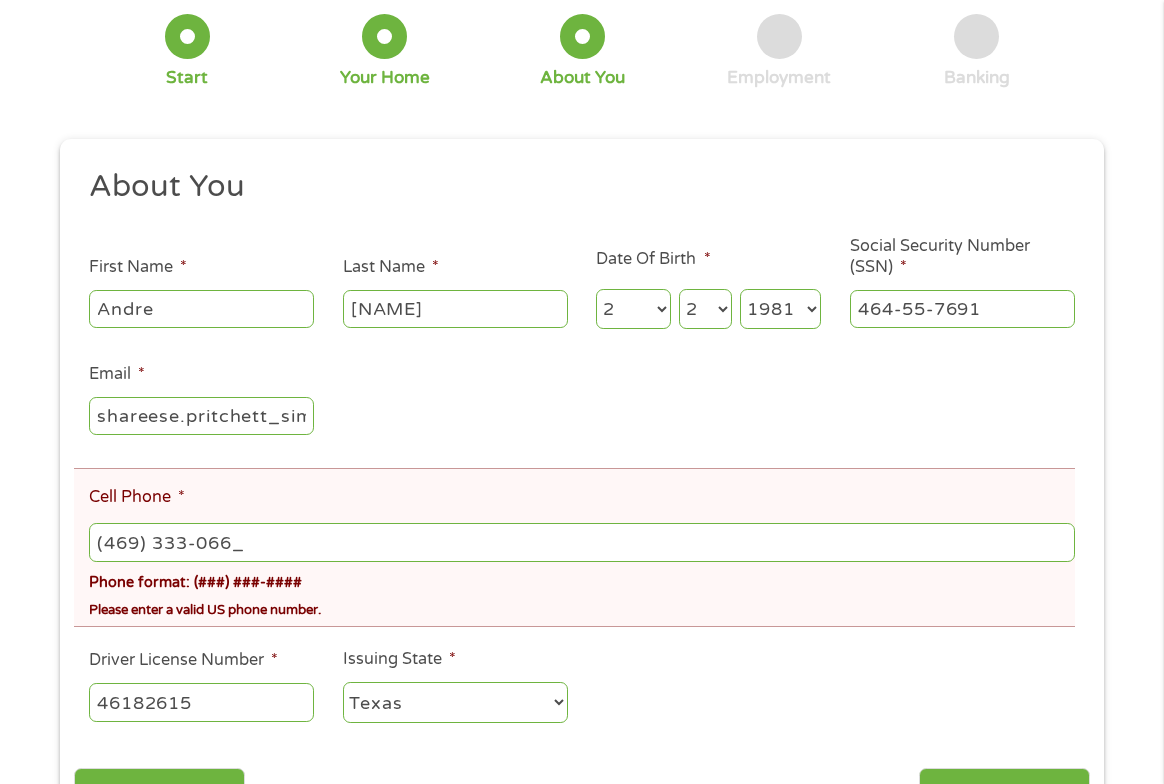 type on "(469) 333-0667" 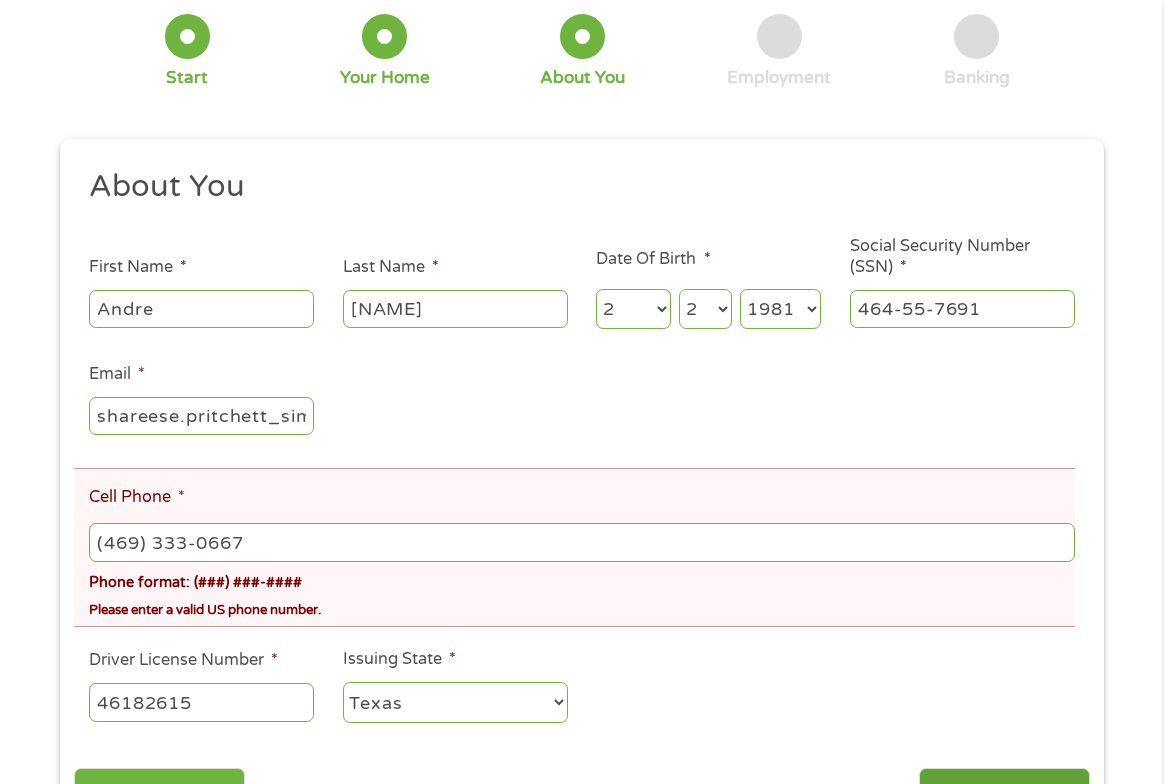 click on "Next" at bounding box center [1004, 792] 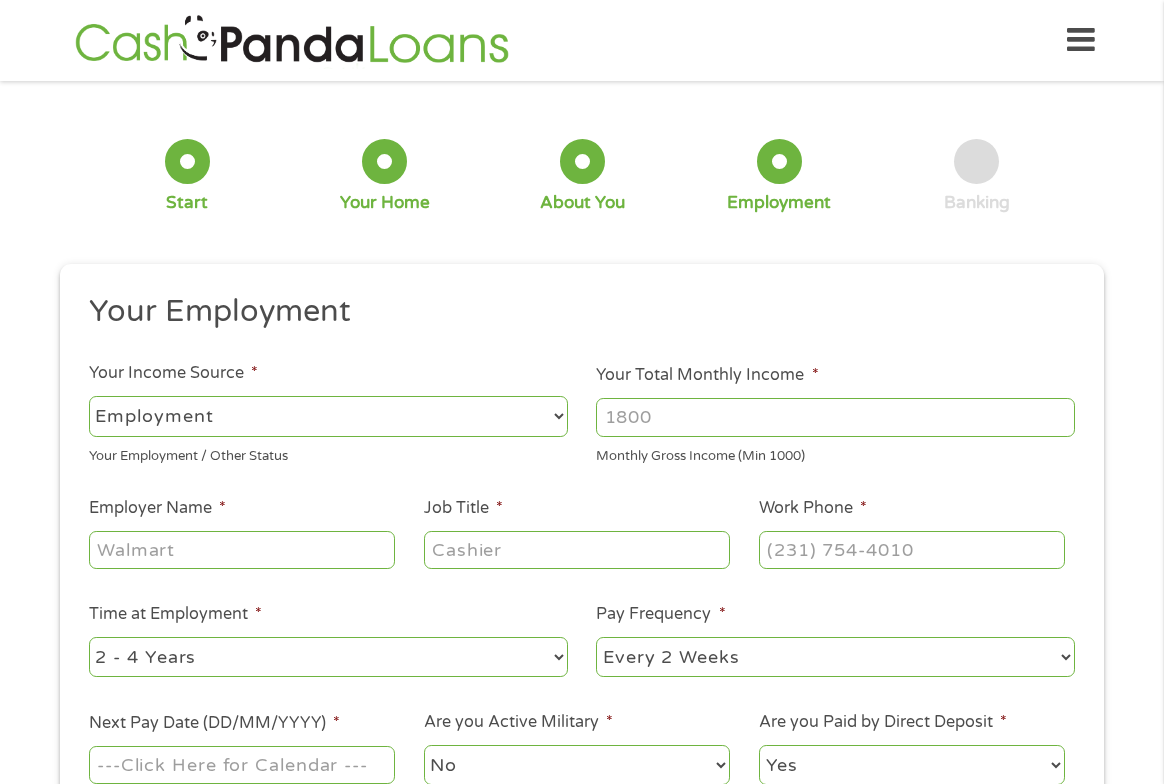 scroll, scrollTop: 8, scrollLeft: 8, axis: both 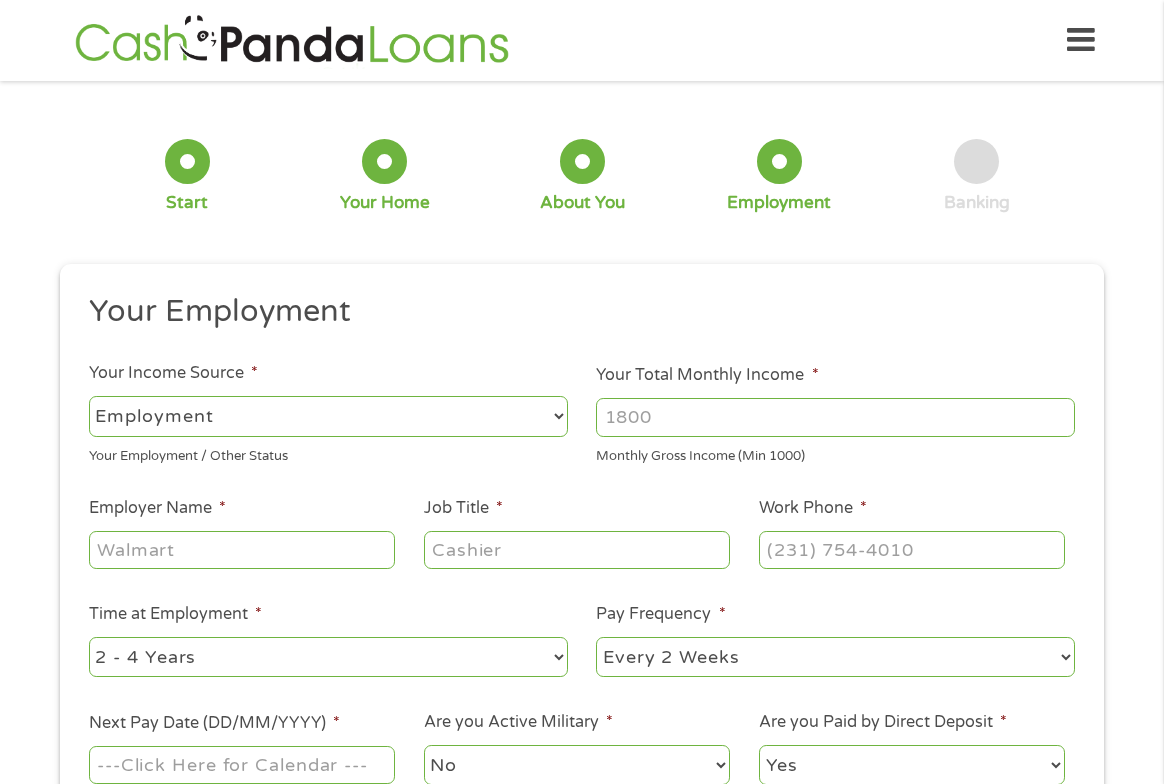 click on "Employer Name *" at bounding box center [242, 550] 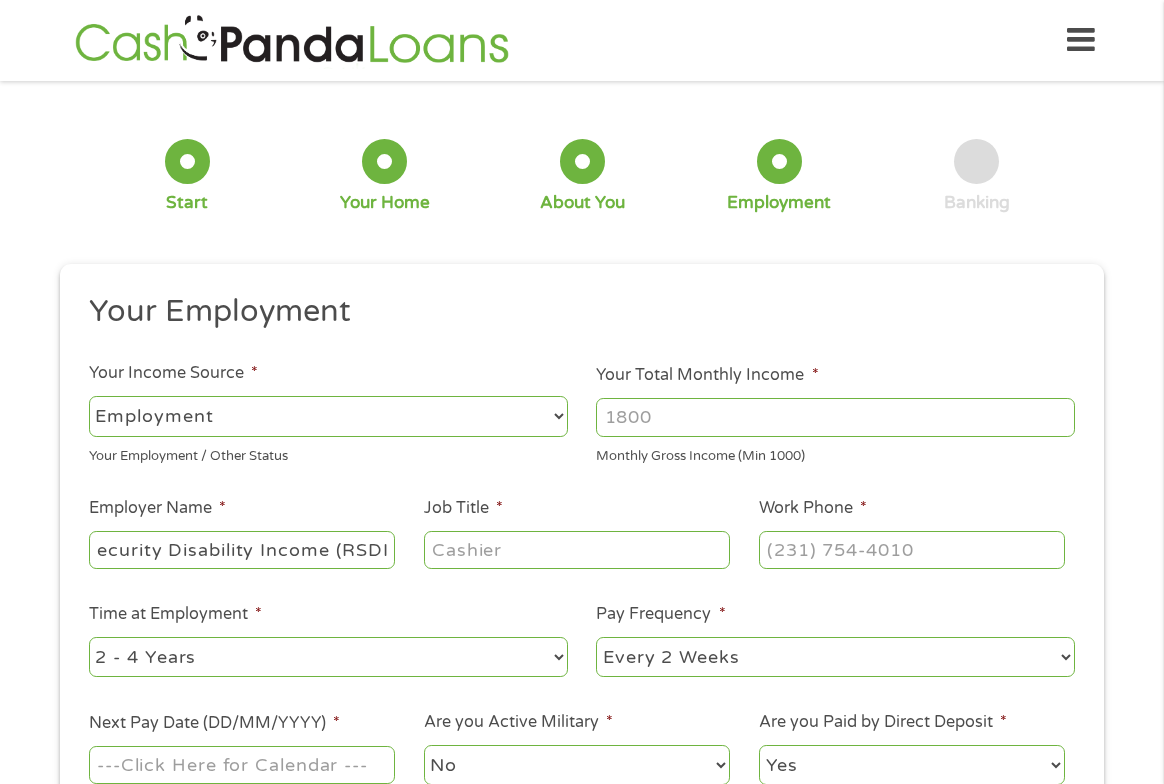 scroll, scrollTop: 0, scrollLeft: 88, axis: horizontal 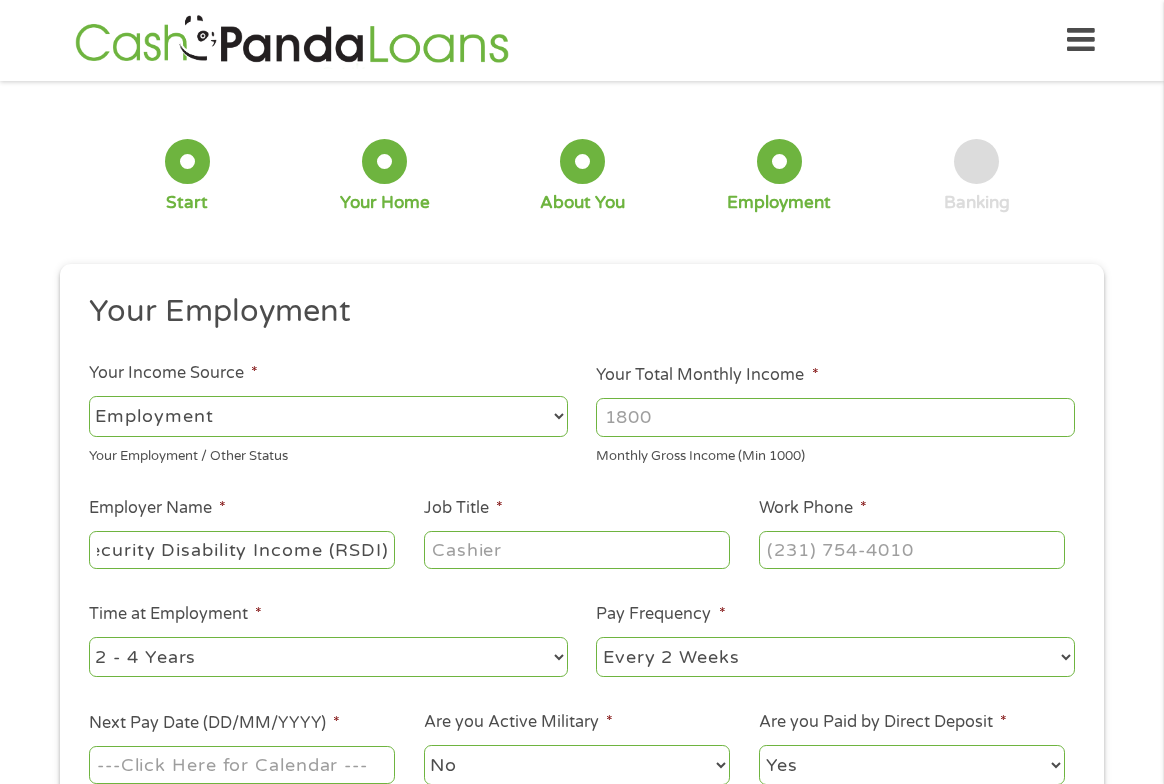 type on "Social Security Disability Income (RSDI)" 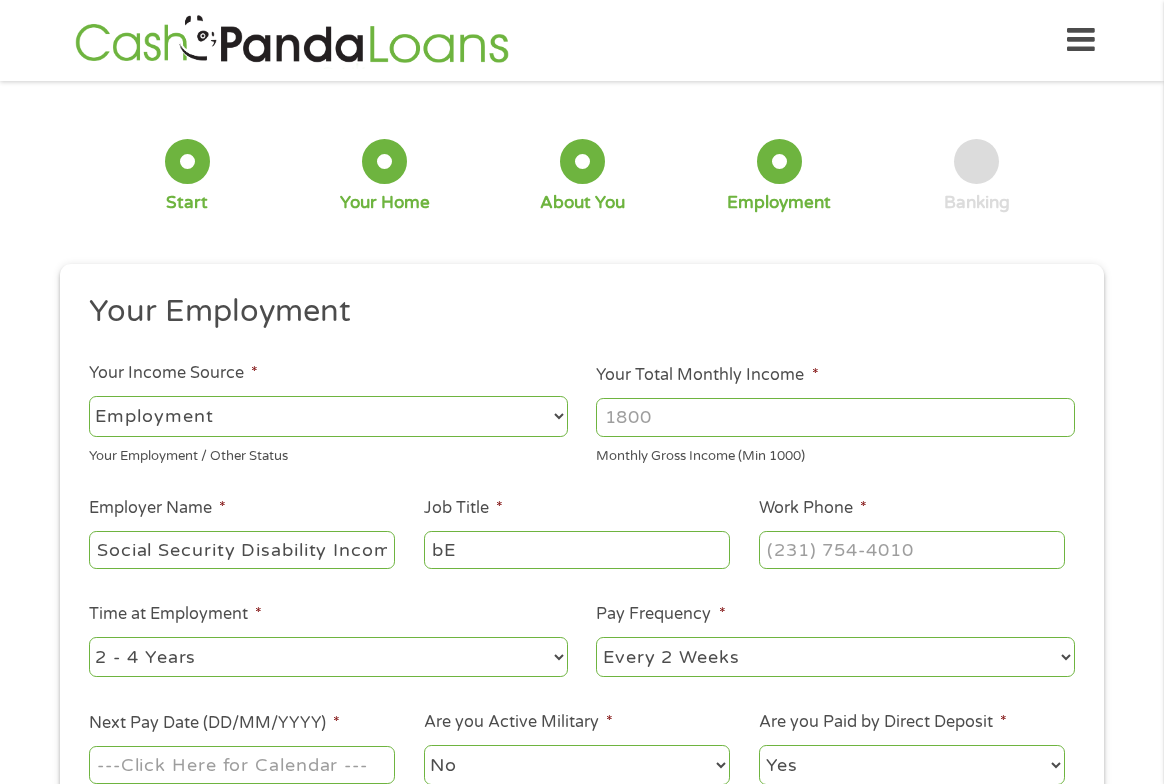 type on "b" 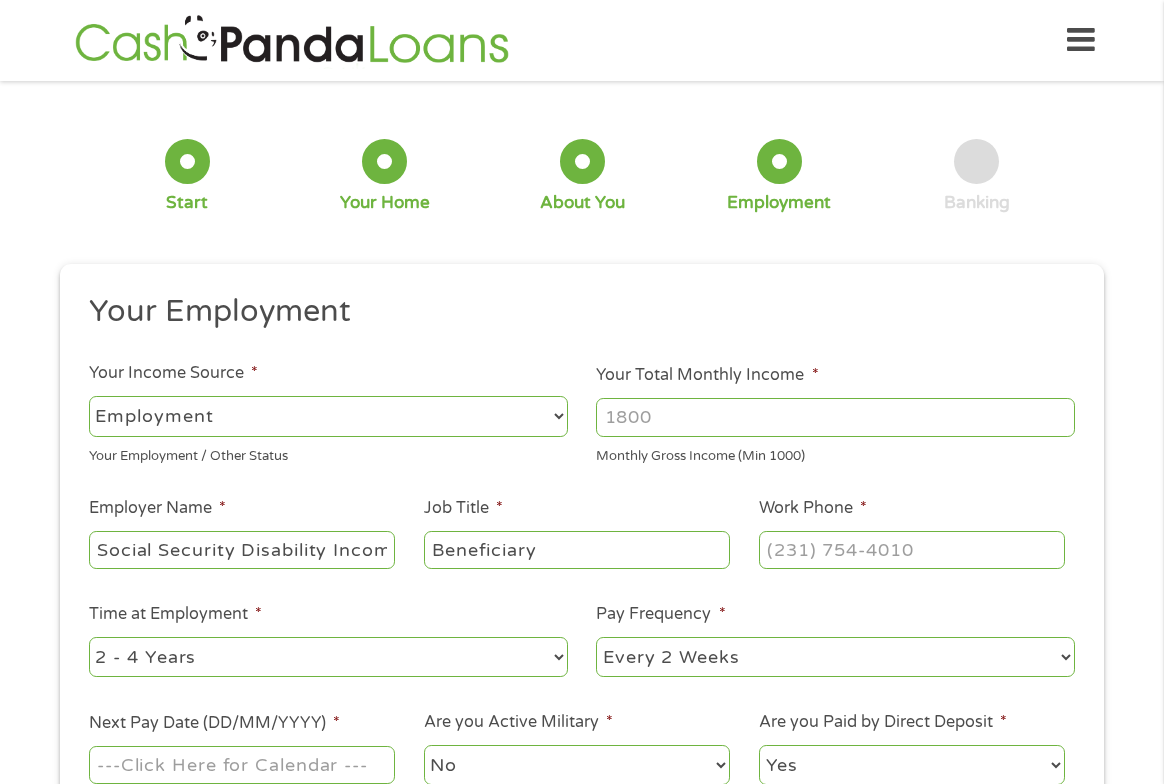 type on "Beneficiary" 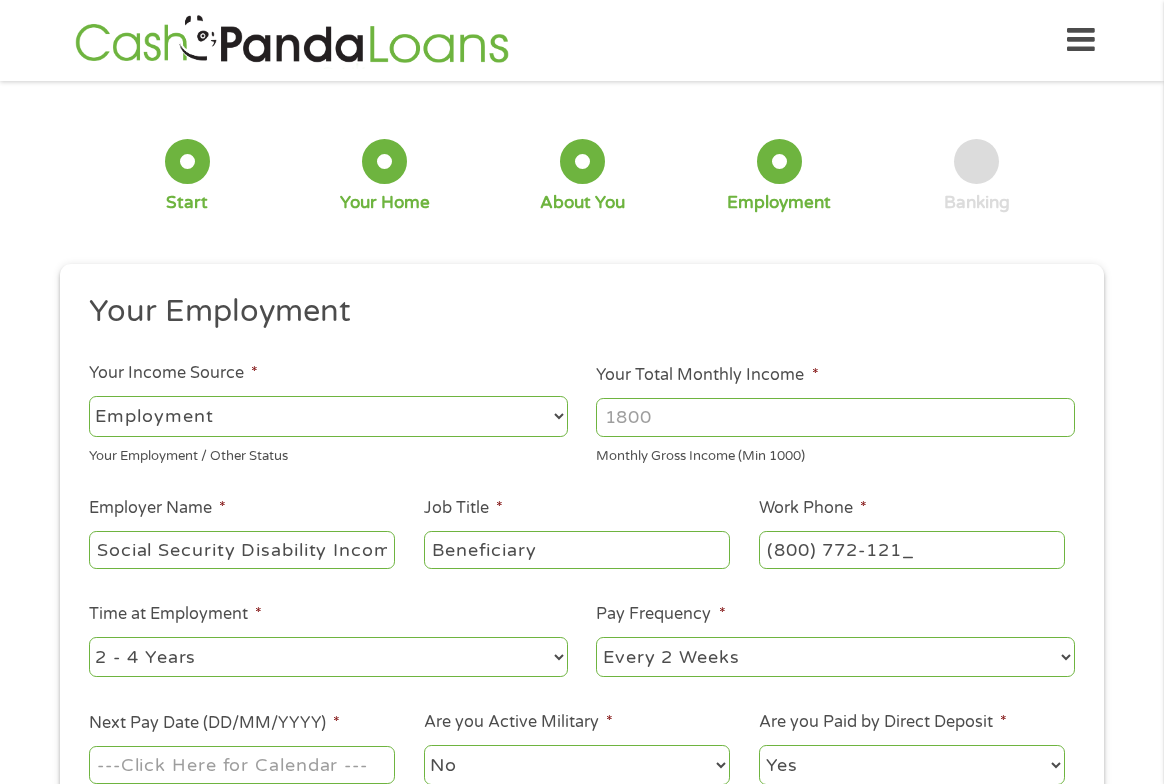 type on "(800) 772-1213" 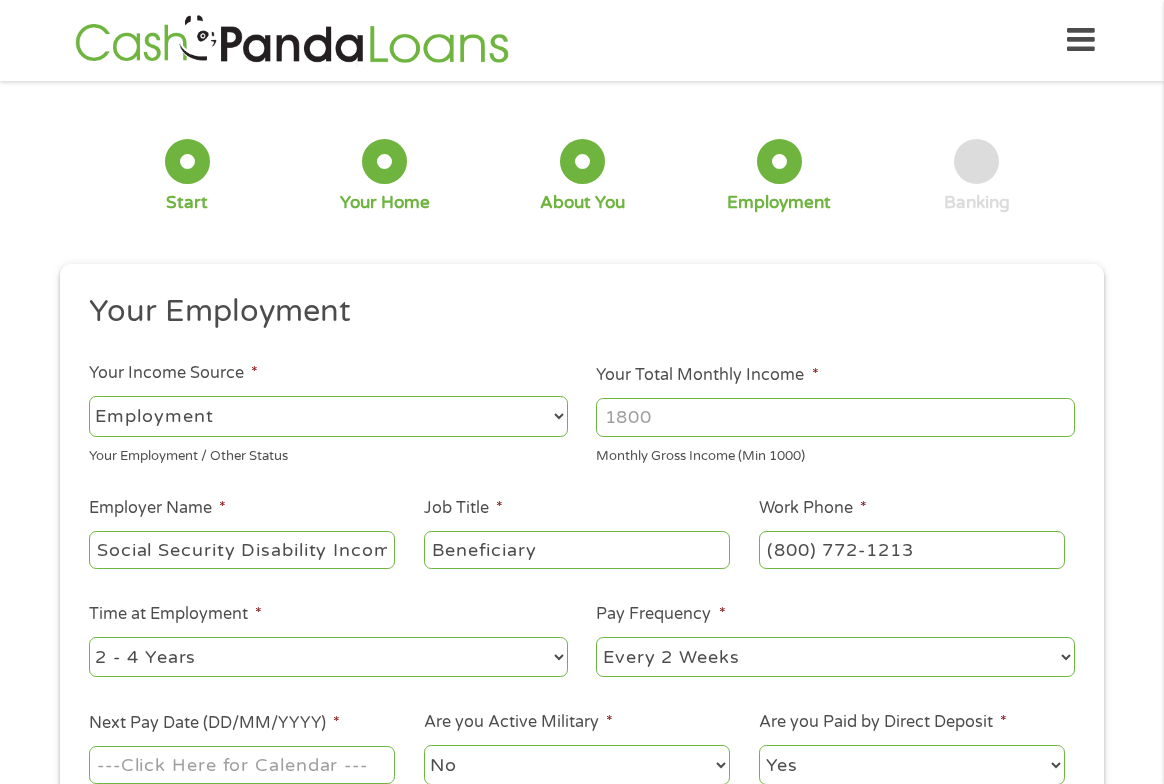 select on "60months" 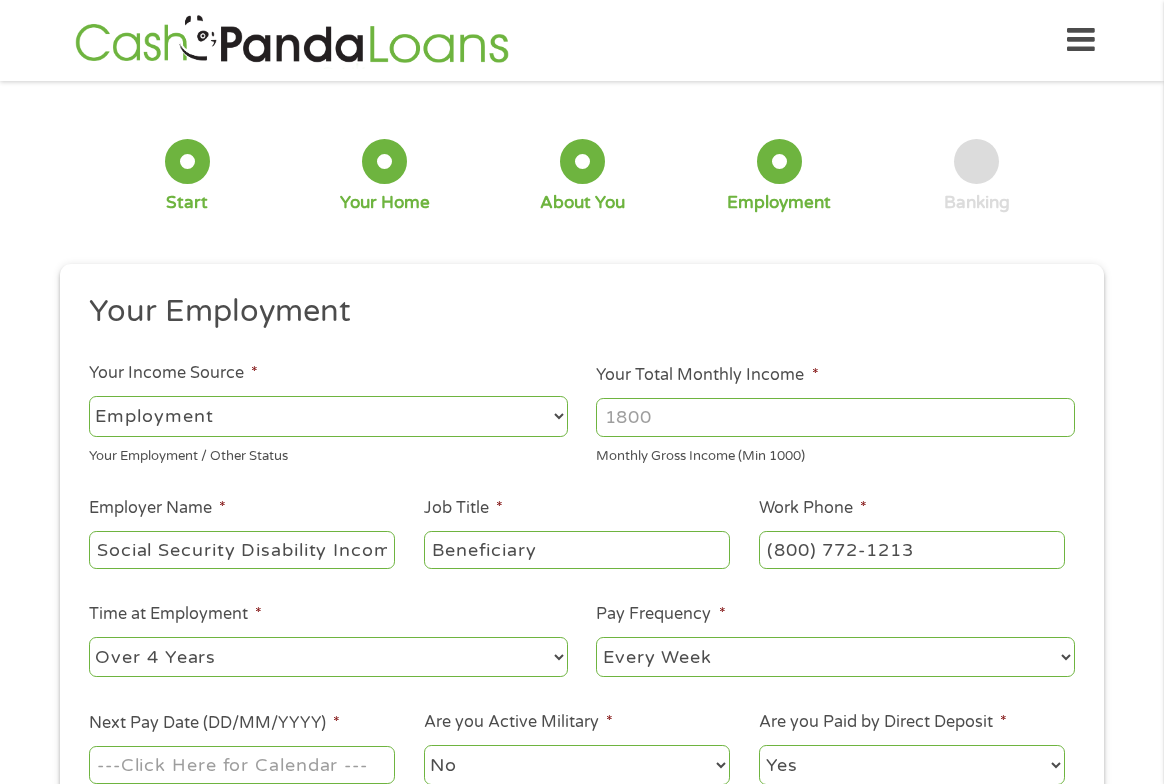 select on "monthly" 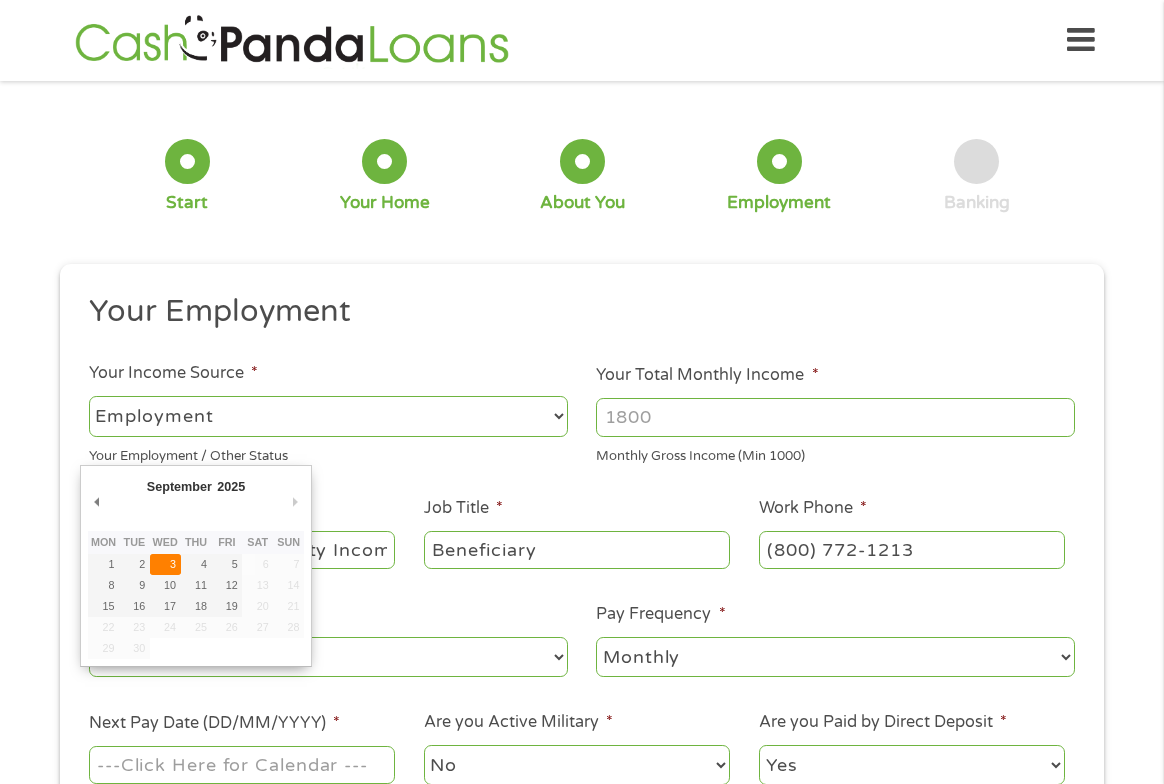 type on "03/09/2025" 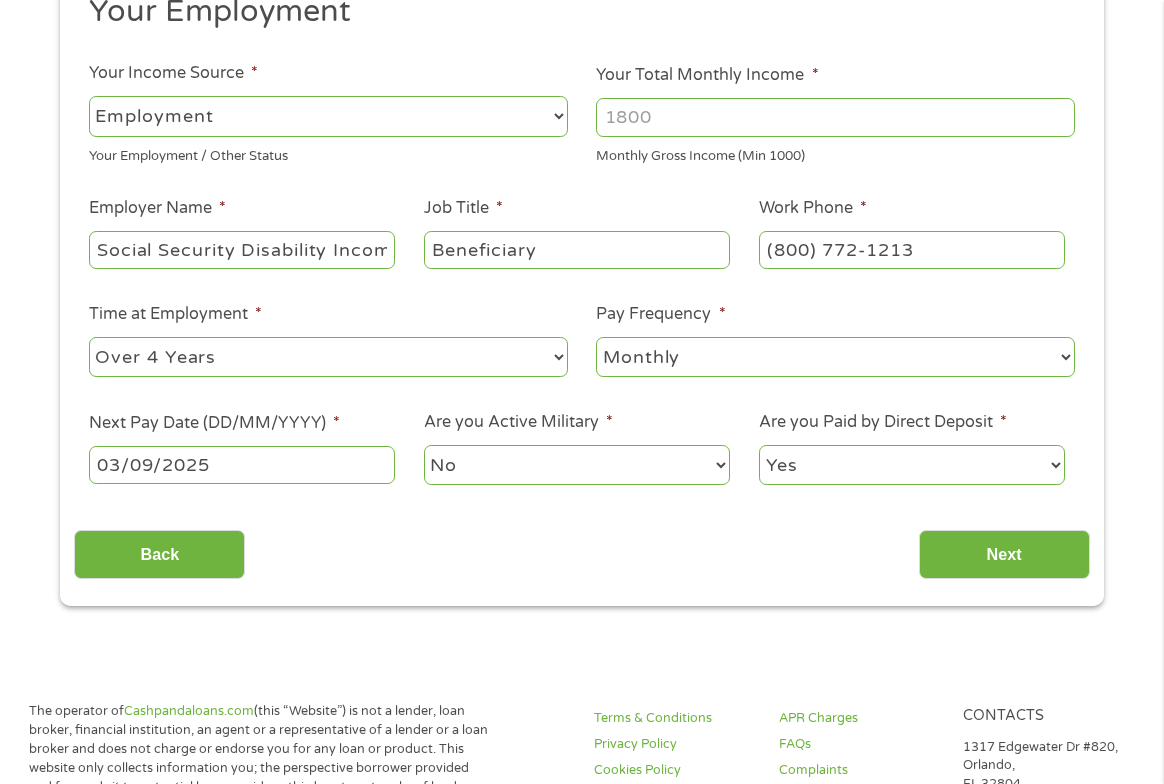 scroll, scrollTop: 500, scrollLeft: 0, axis: vertical 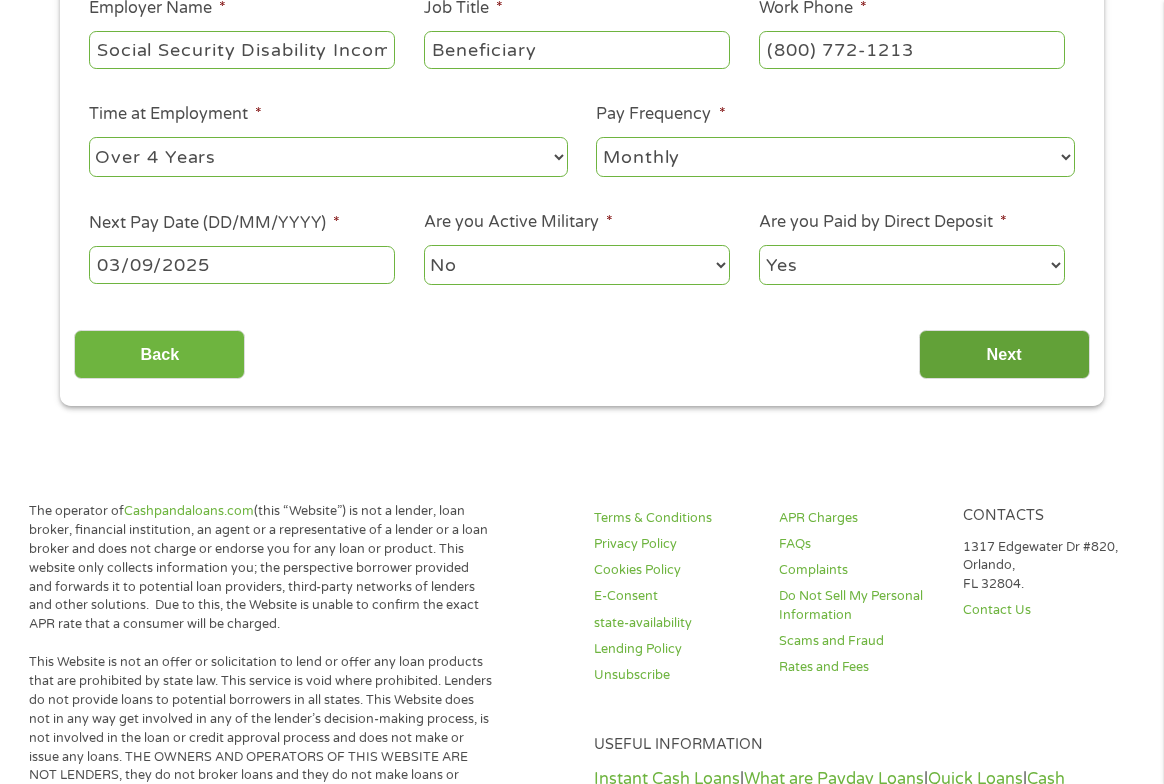click on "Next" at bounding box center (1004, 354) 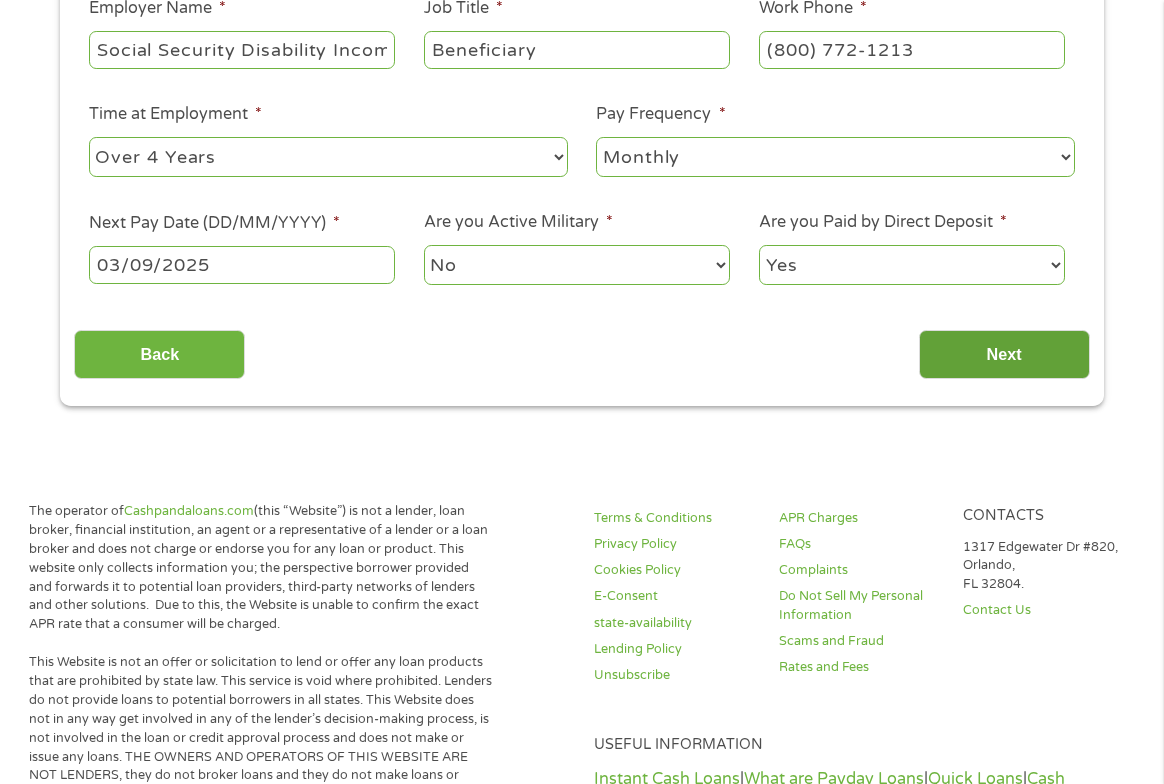 scroll, scrollTop: 0, scrollLeft: 0, axis: both 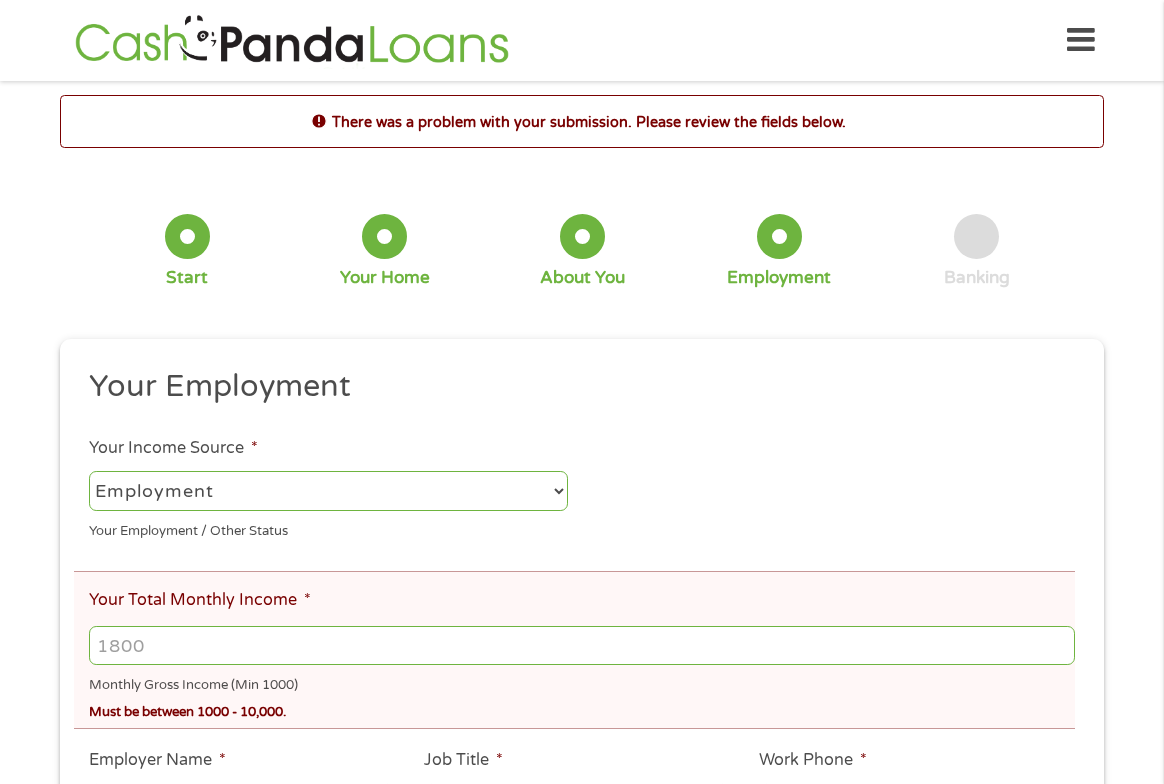 click on "Your Total Monthly Income *" at bounding box center [582, 645] 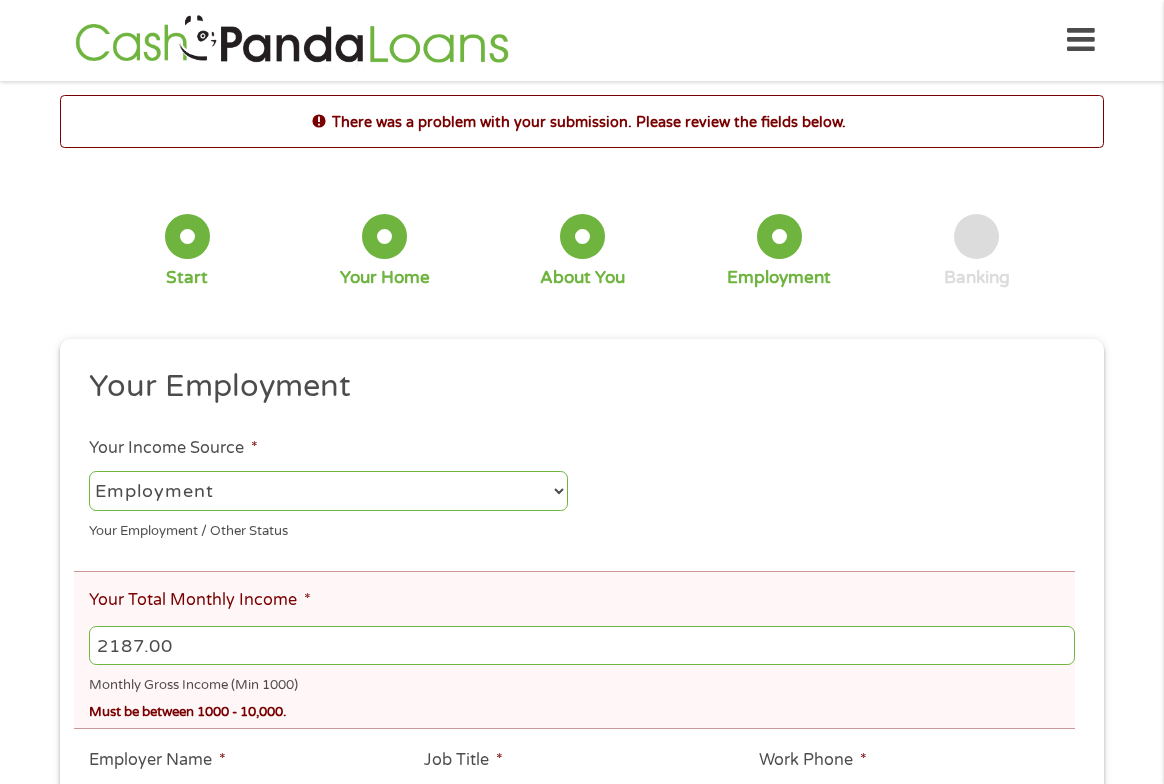 type on "2187.00" 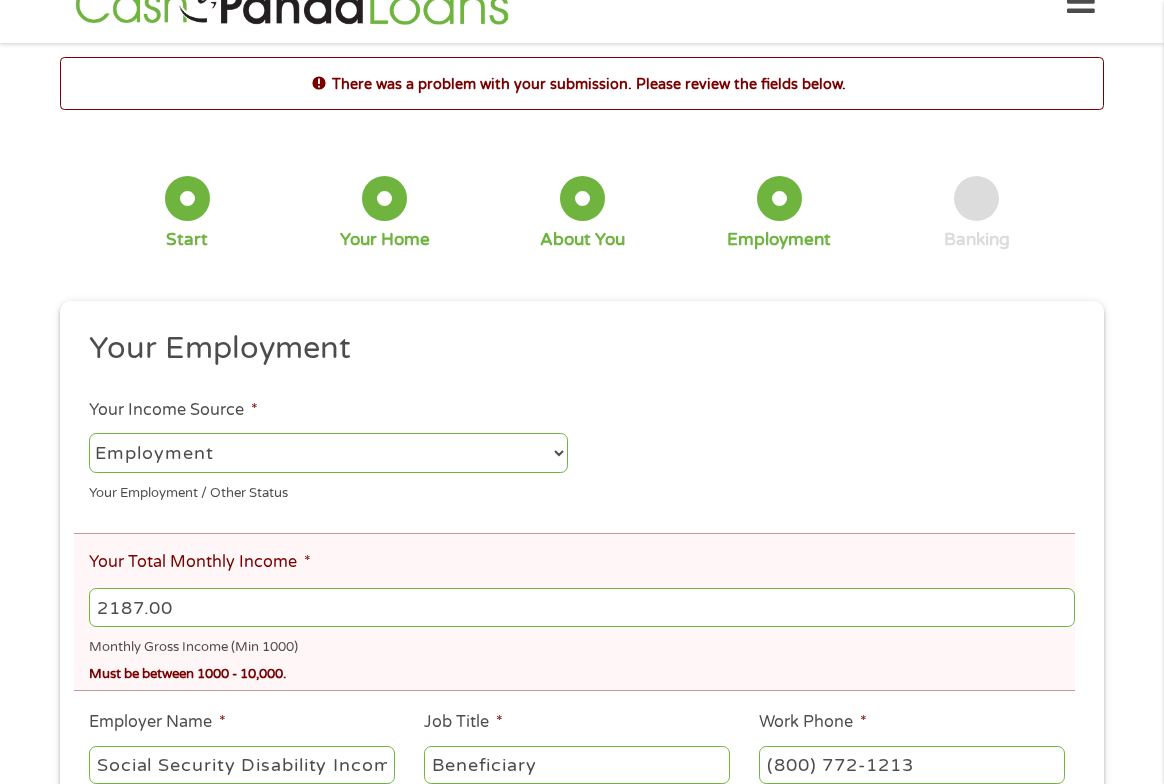 scroll, scrollTop: 518, scrollLeft: 0, axis: vertical 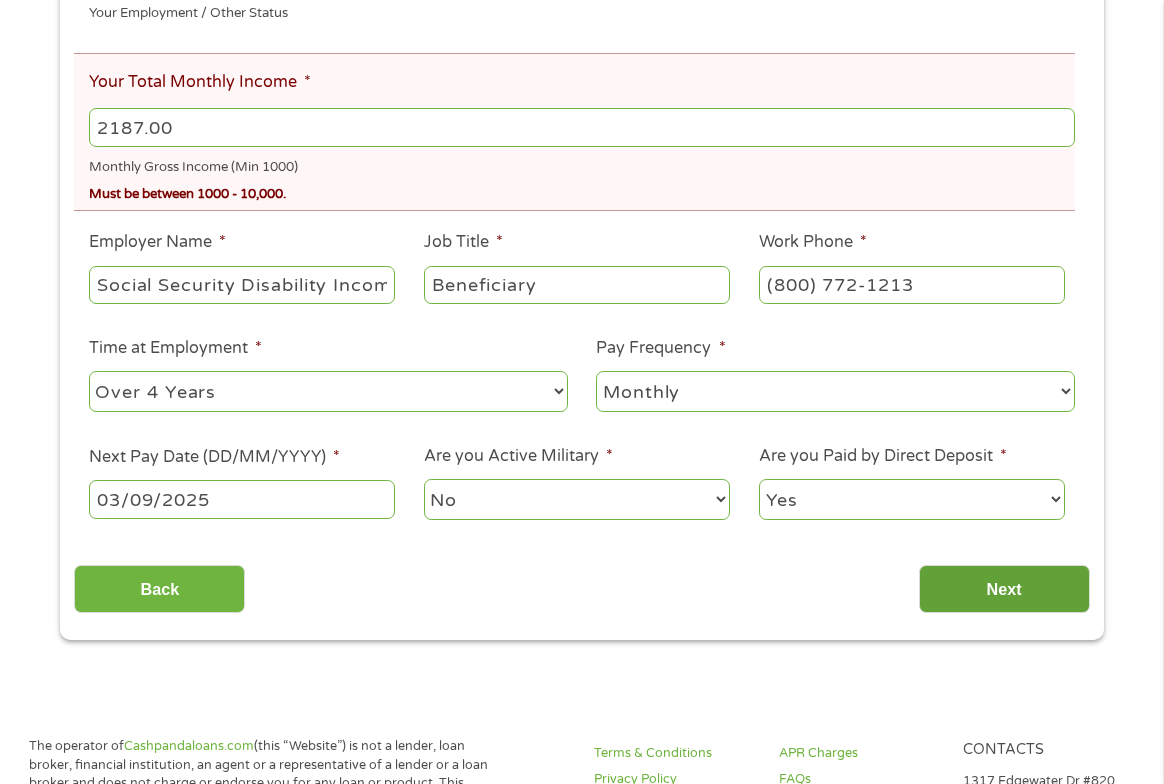 click on "Next" at bounding box center [1004, 589] 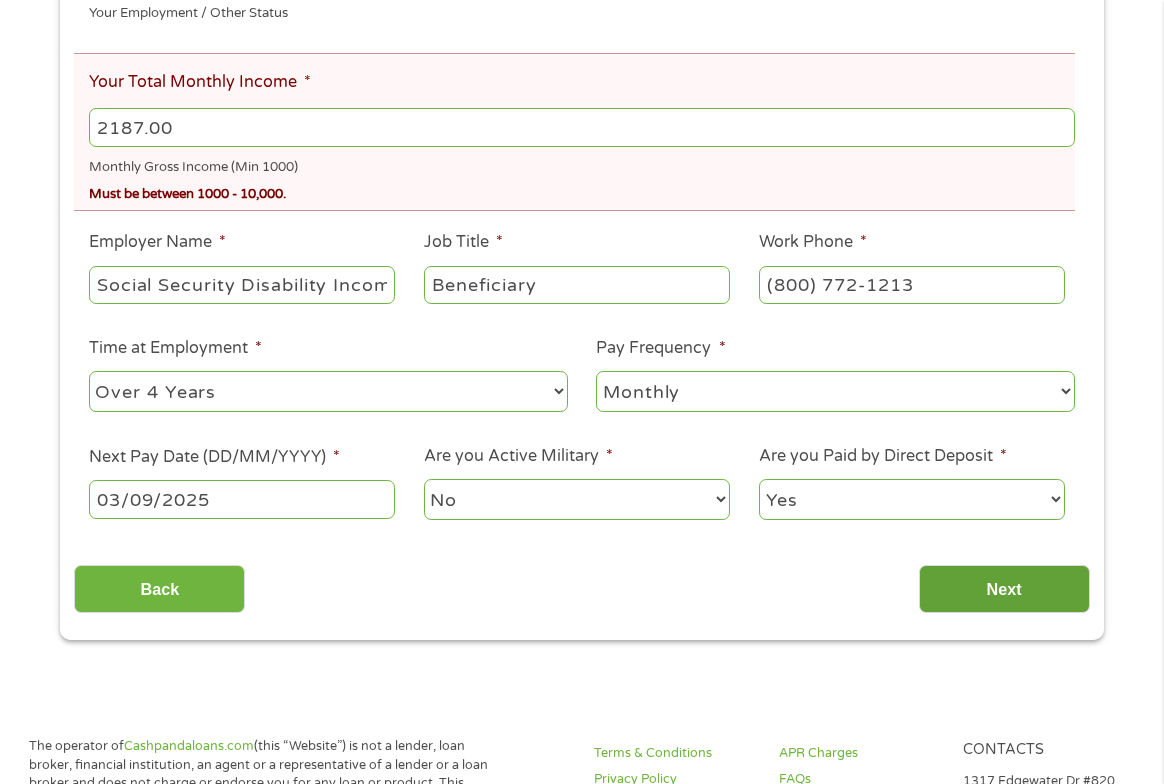 scroll, scrollTop: 0, scrollLeft: 0, axis: both 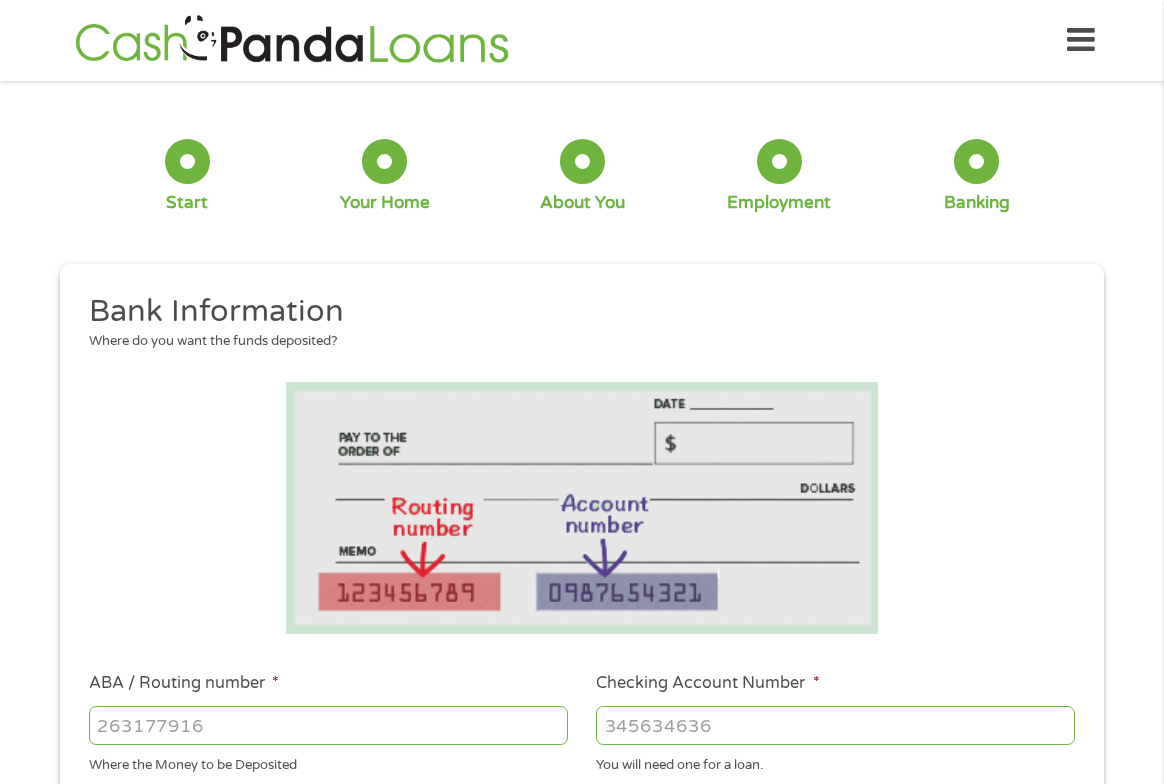 drag, startPoint x: 467, startPoint y: 733, endPoint x: 539, endPoint y: 718, distance: 73.545906 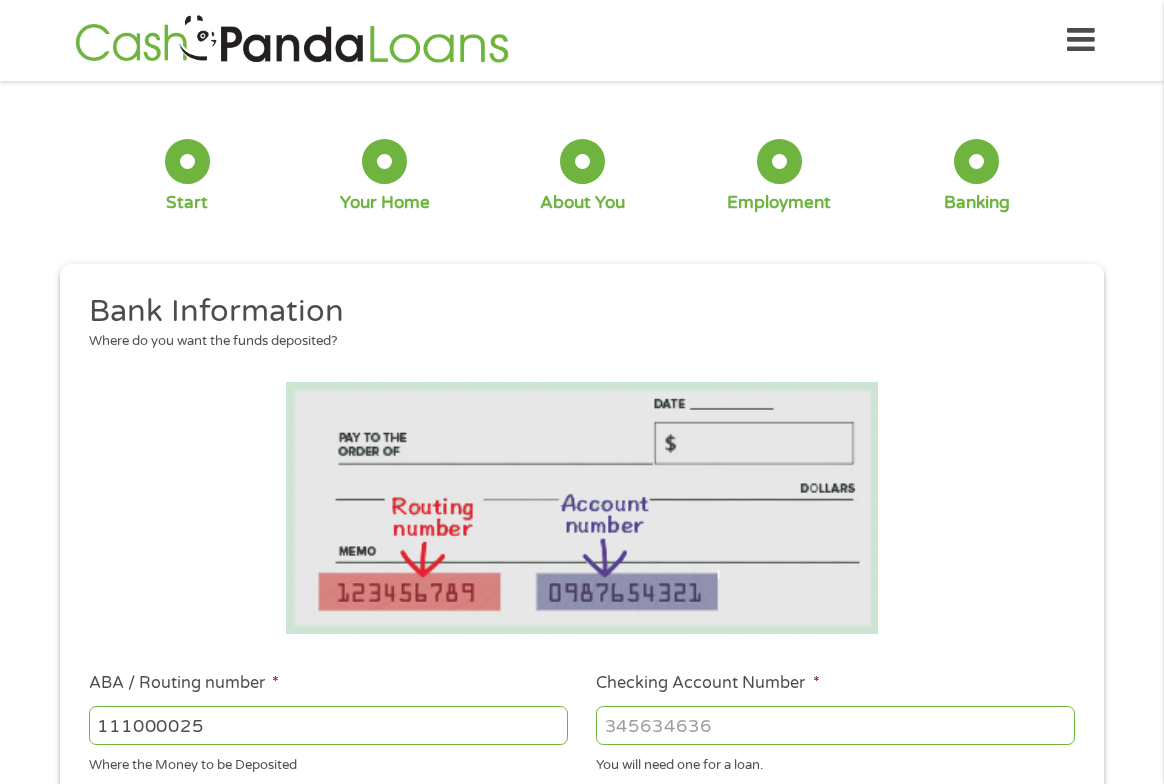 type on "111000025" 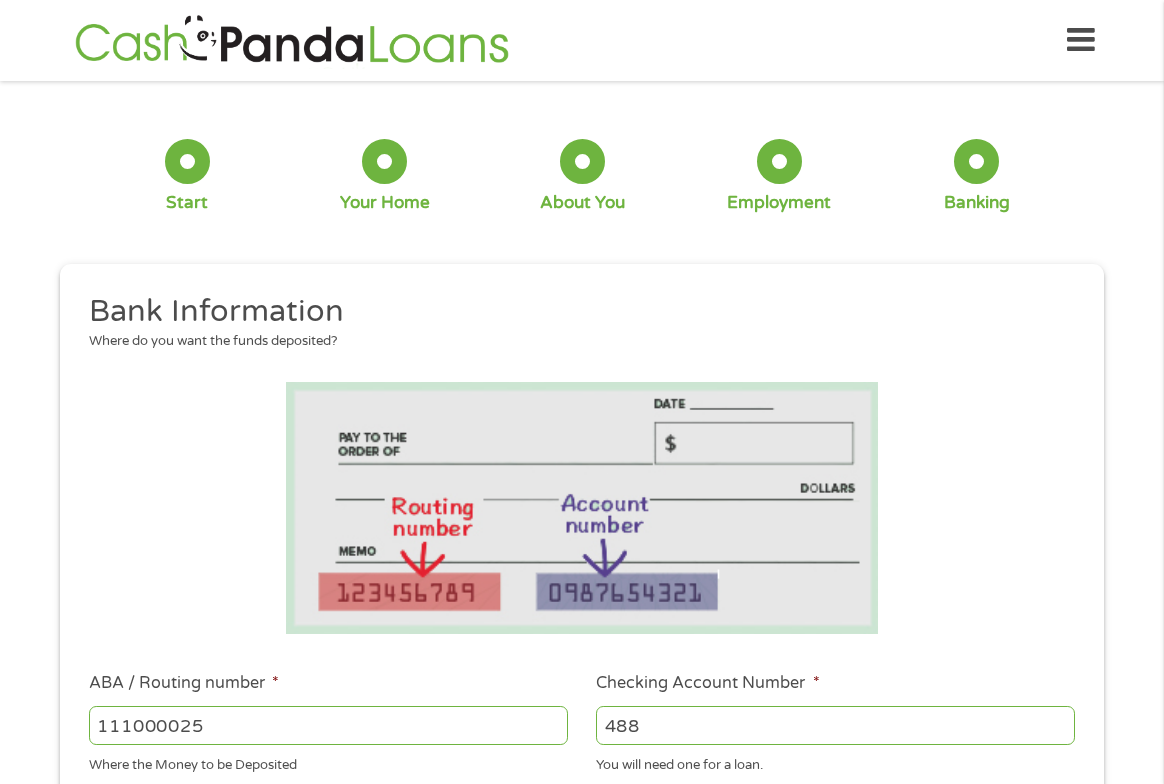 type on "4881" 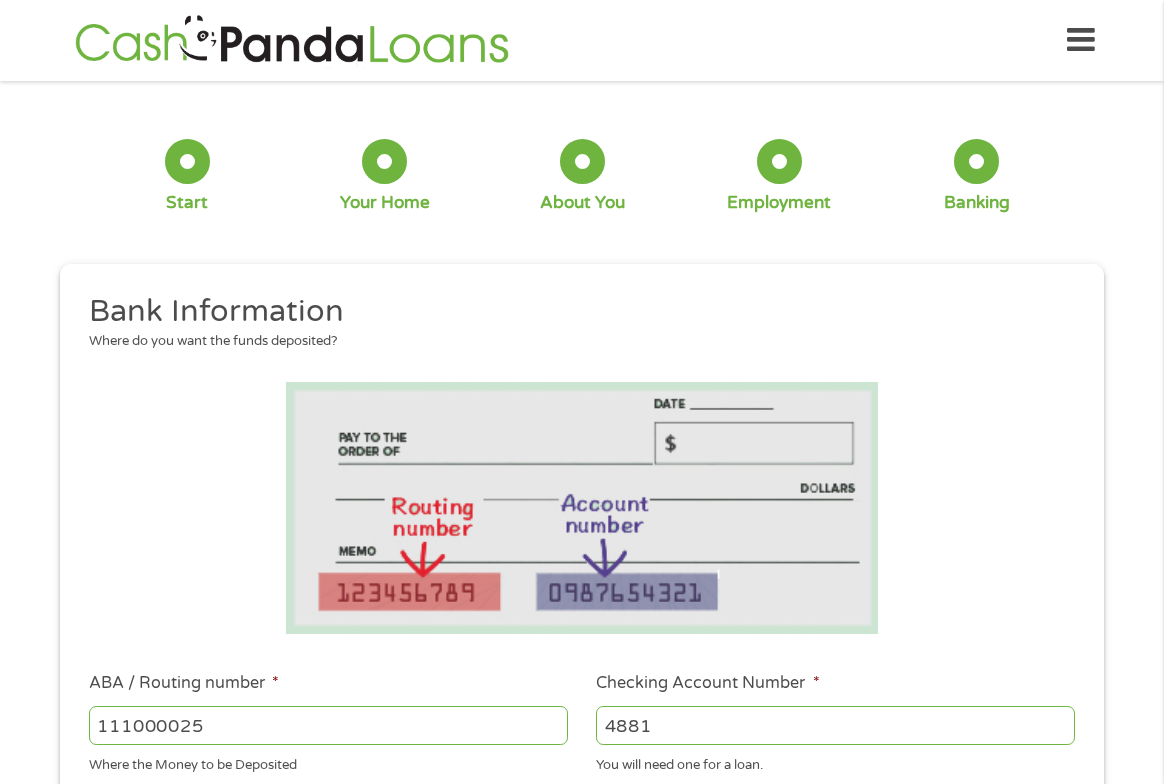 type on "BANK OF AMERICA NA" 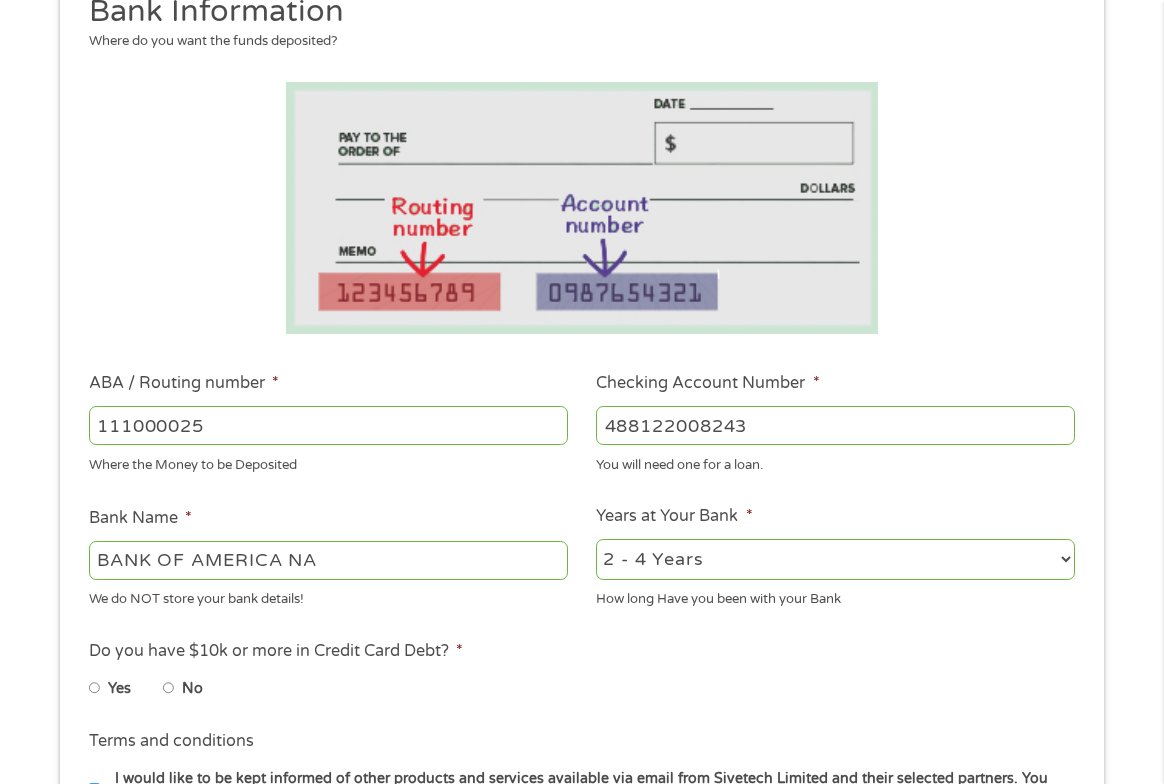 scroll, scrollTop: 600, scrollLeft: 0, axis: vertical 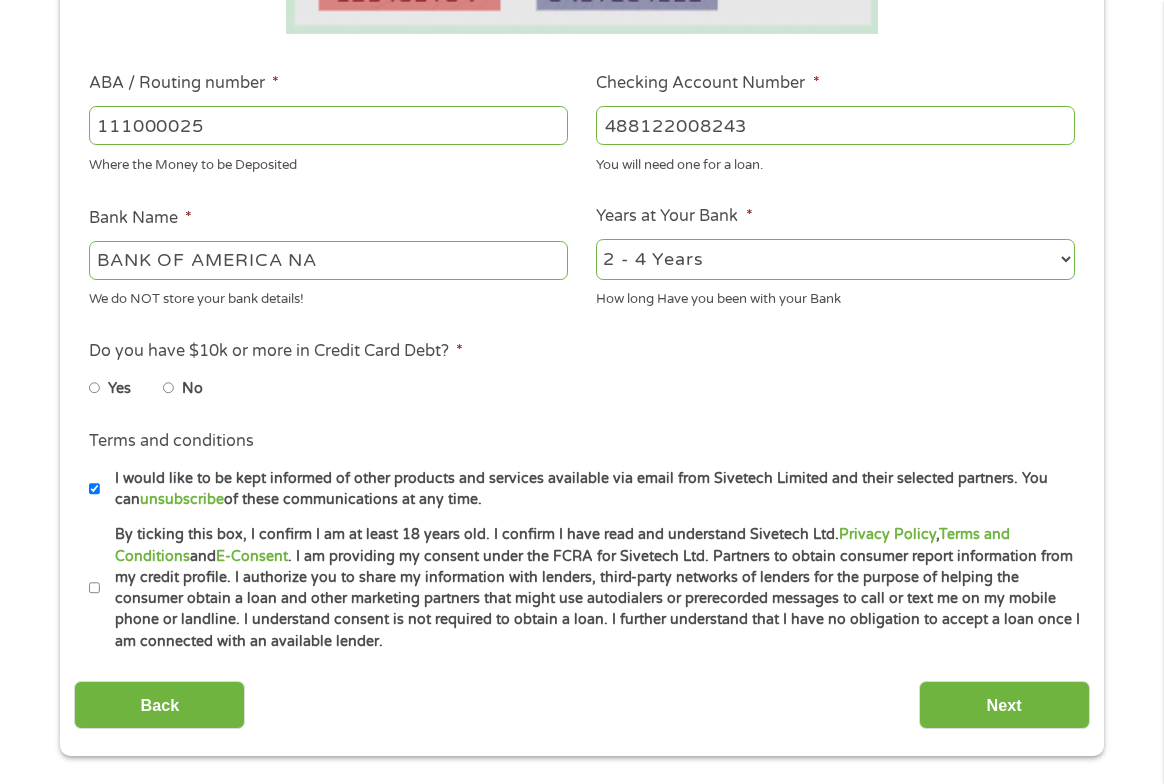 type on "488122008243" 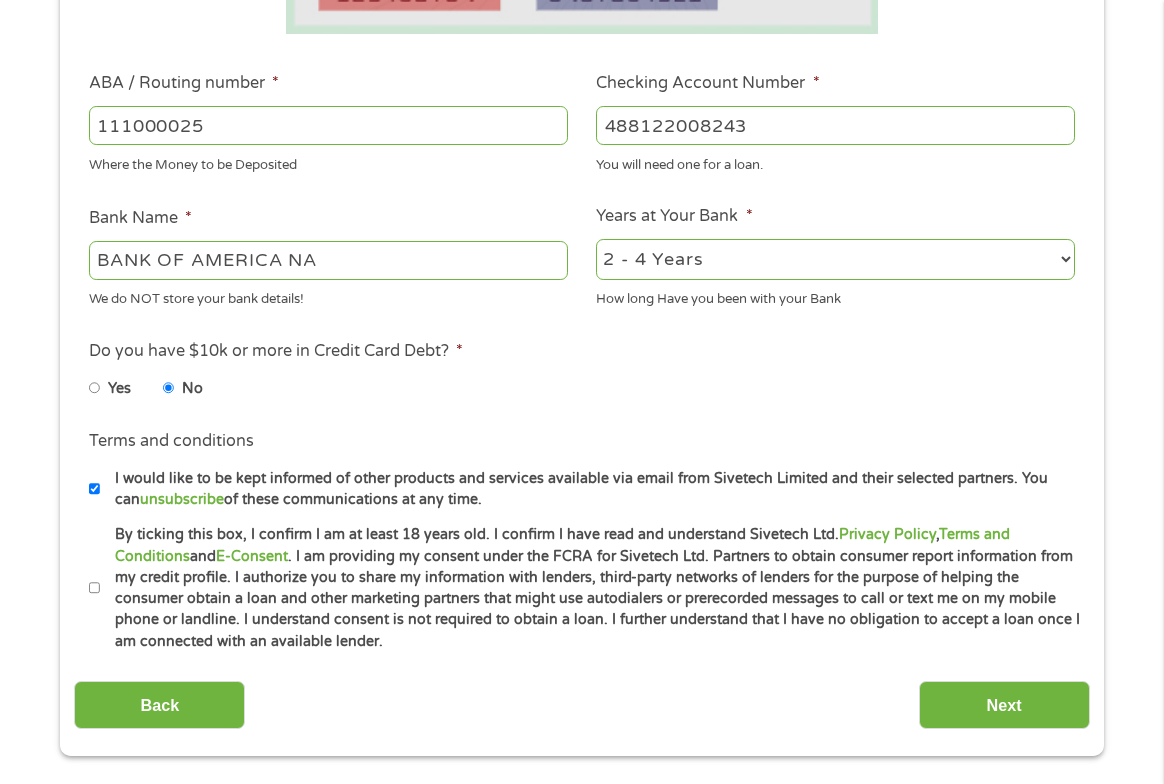 click on "Terms and conditions
I would like to be kept informed of other products and services available via email from Sivetech Limited and their selected partners. You can   unsubscribe   of these communications at any time." at bounding box center (581, 469) 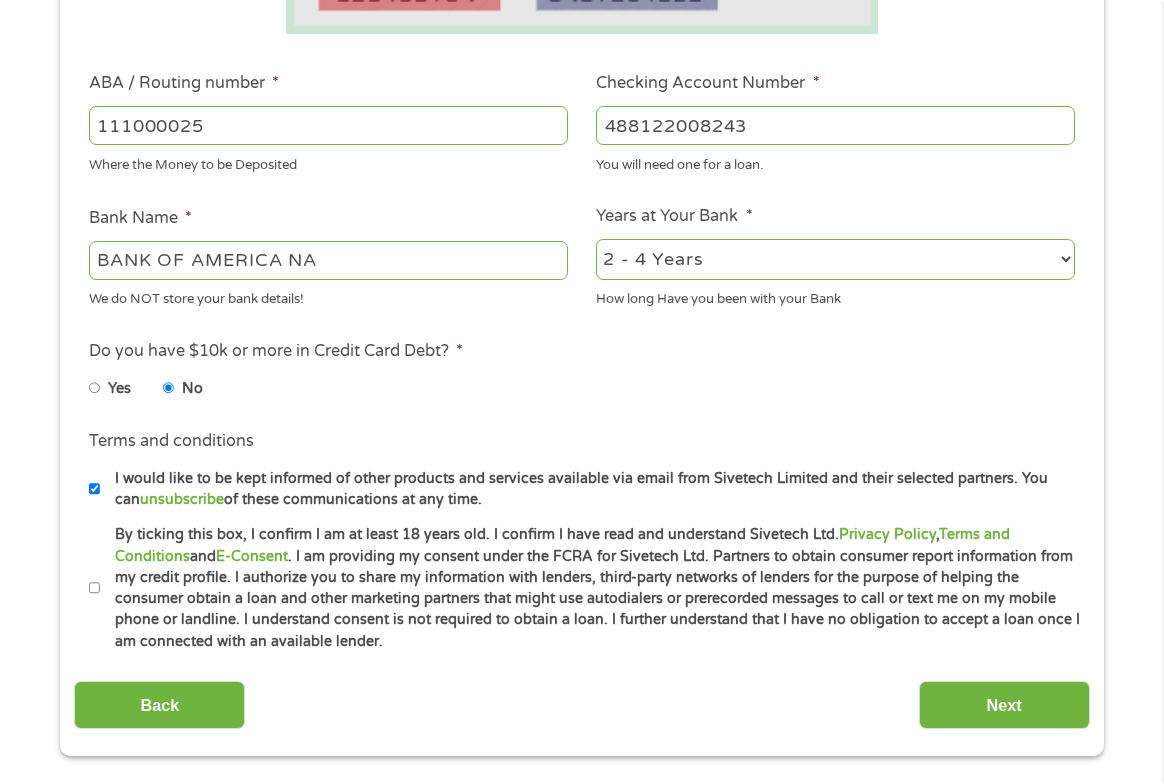 click on "I would like to be kept informed of other products and services available via email from Sivetech Limited and their selected partners. You can   unsubscribe   of these communications at any time." at bounding box center [95, 489] 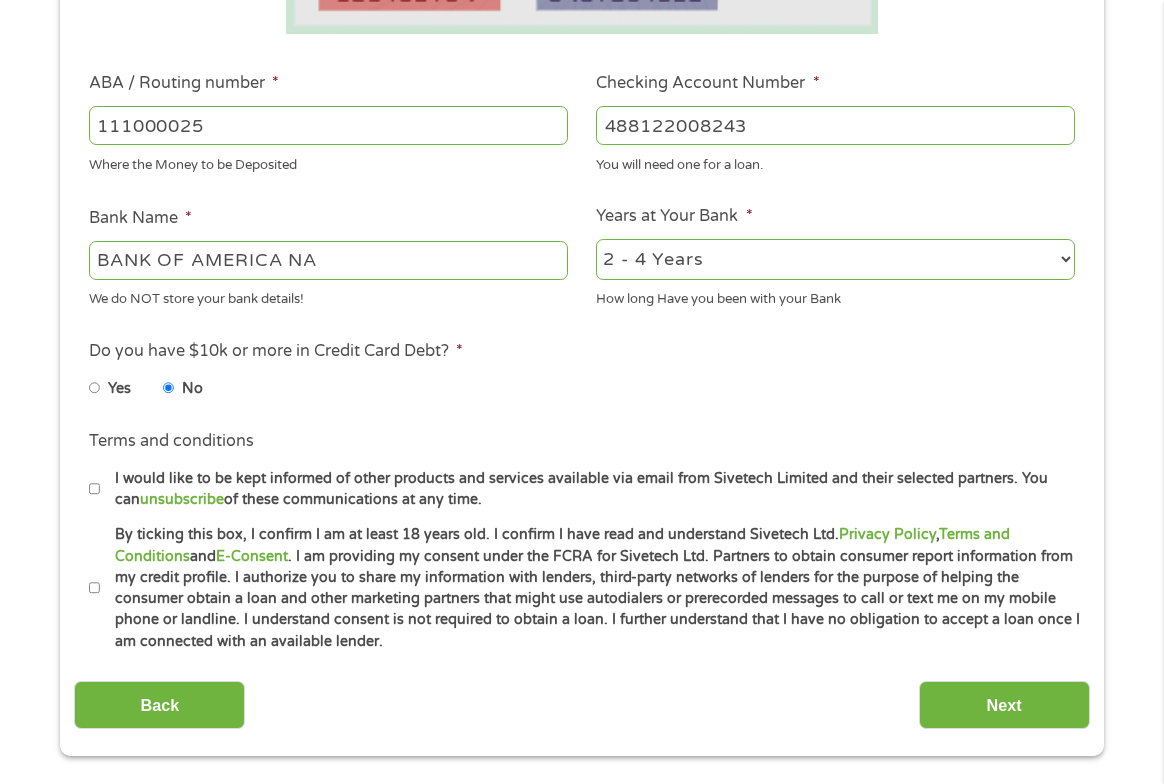 drag, startPoint x: 98, startPoint y: 585, endPoint x: 186, endPoint y: 623, distance: 95.85406 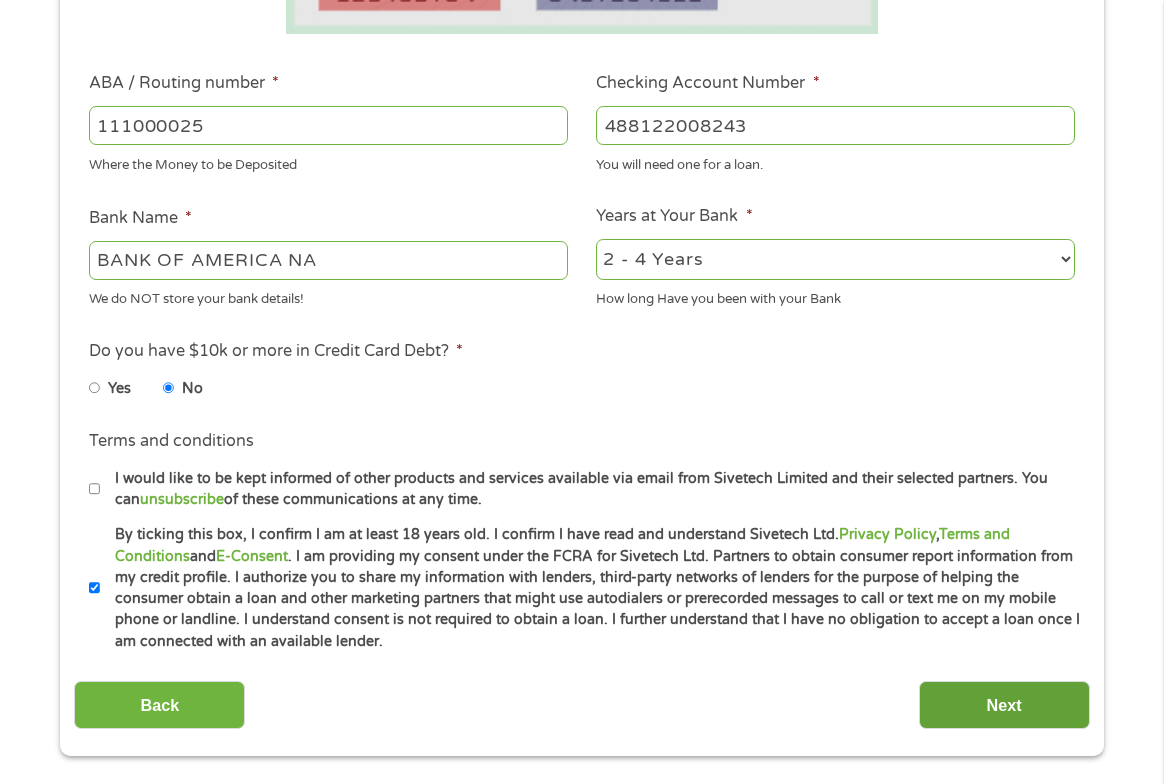 click on "Next" at bounding box center [1004, 705] 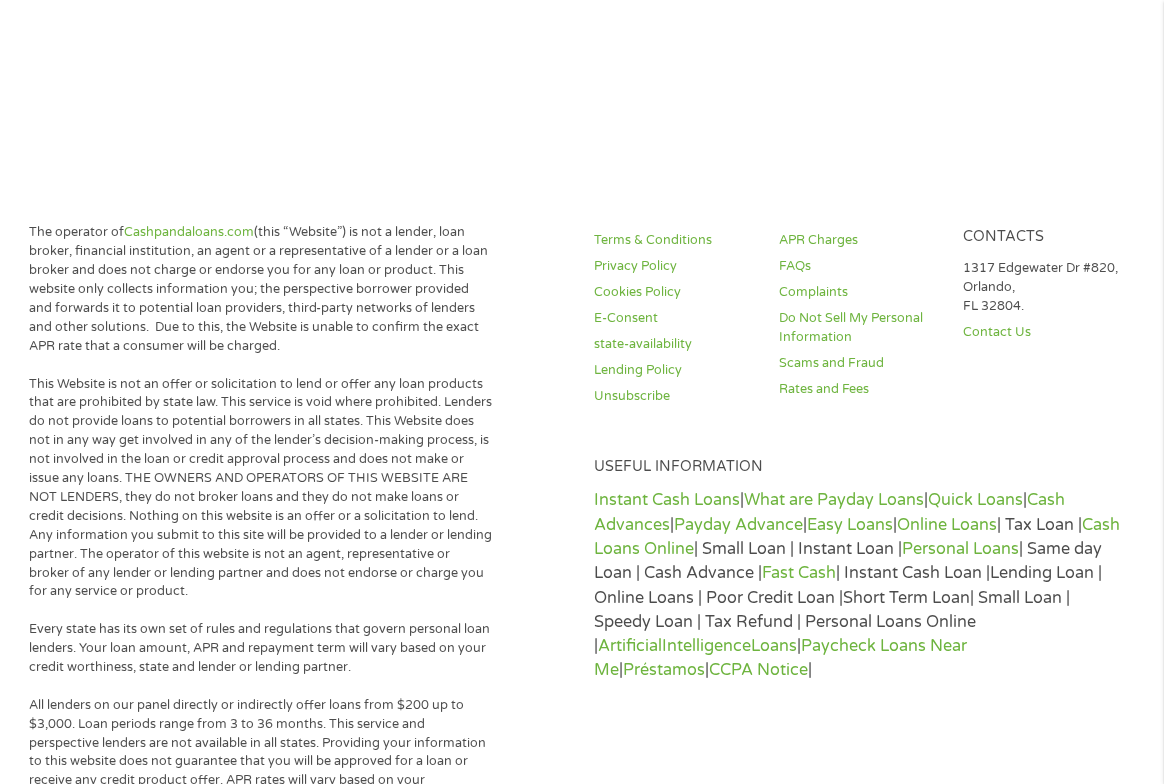 scroll, scrollTop: 0, scrollLeft: 0, axis: both 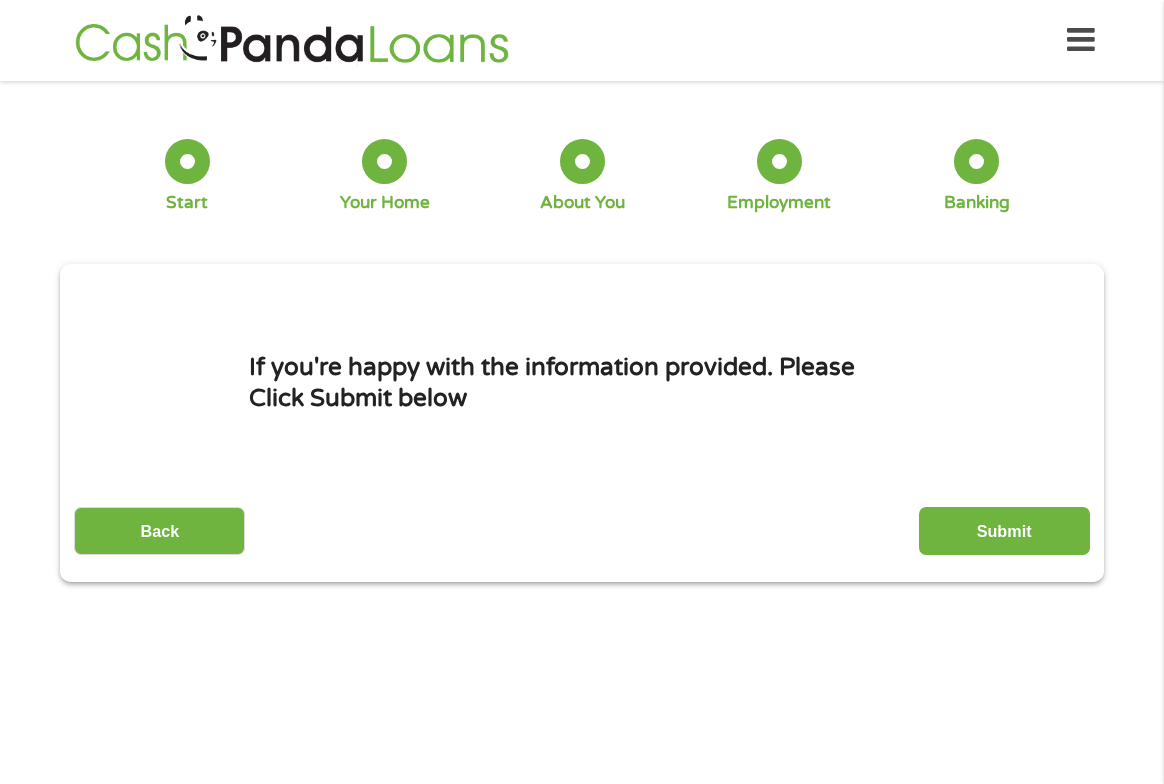 drag, startPoint x: 1002, startPoint y: 715, endPoint x: 1028, endPoint y: 703, distance: 28.635643 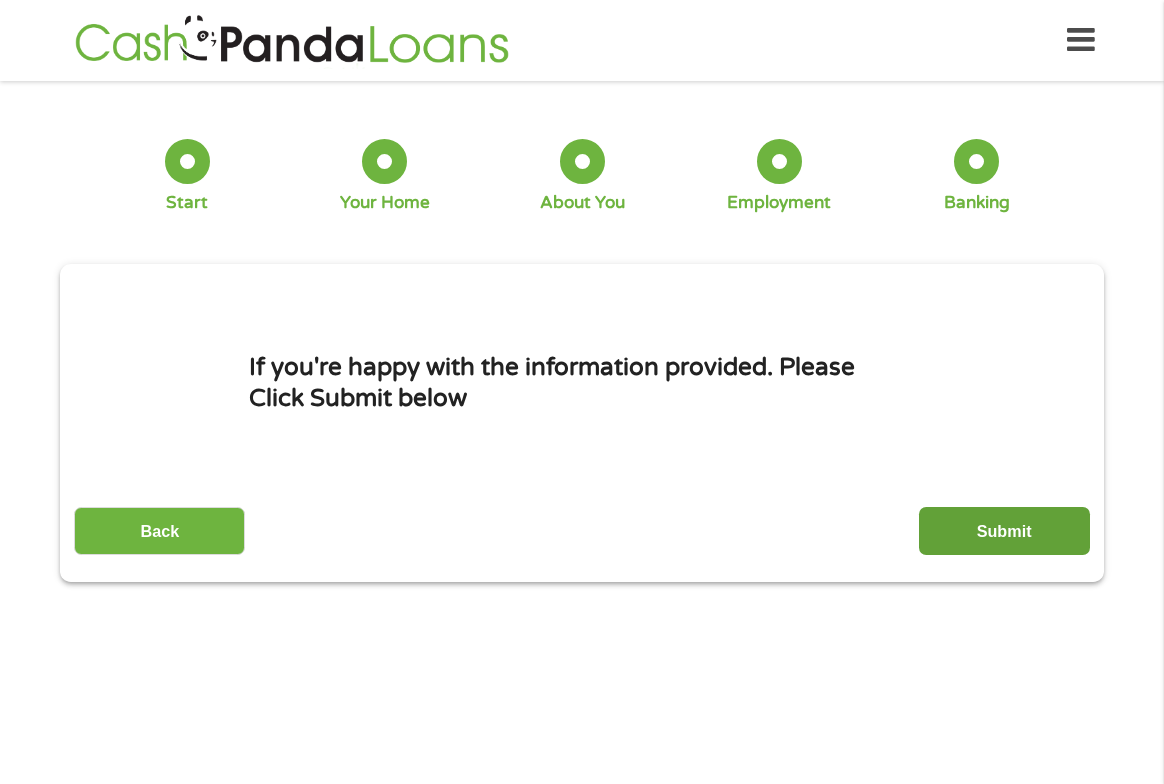 click on "Submit" at bounding box center (1004, 531) 